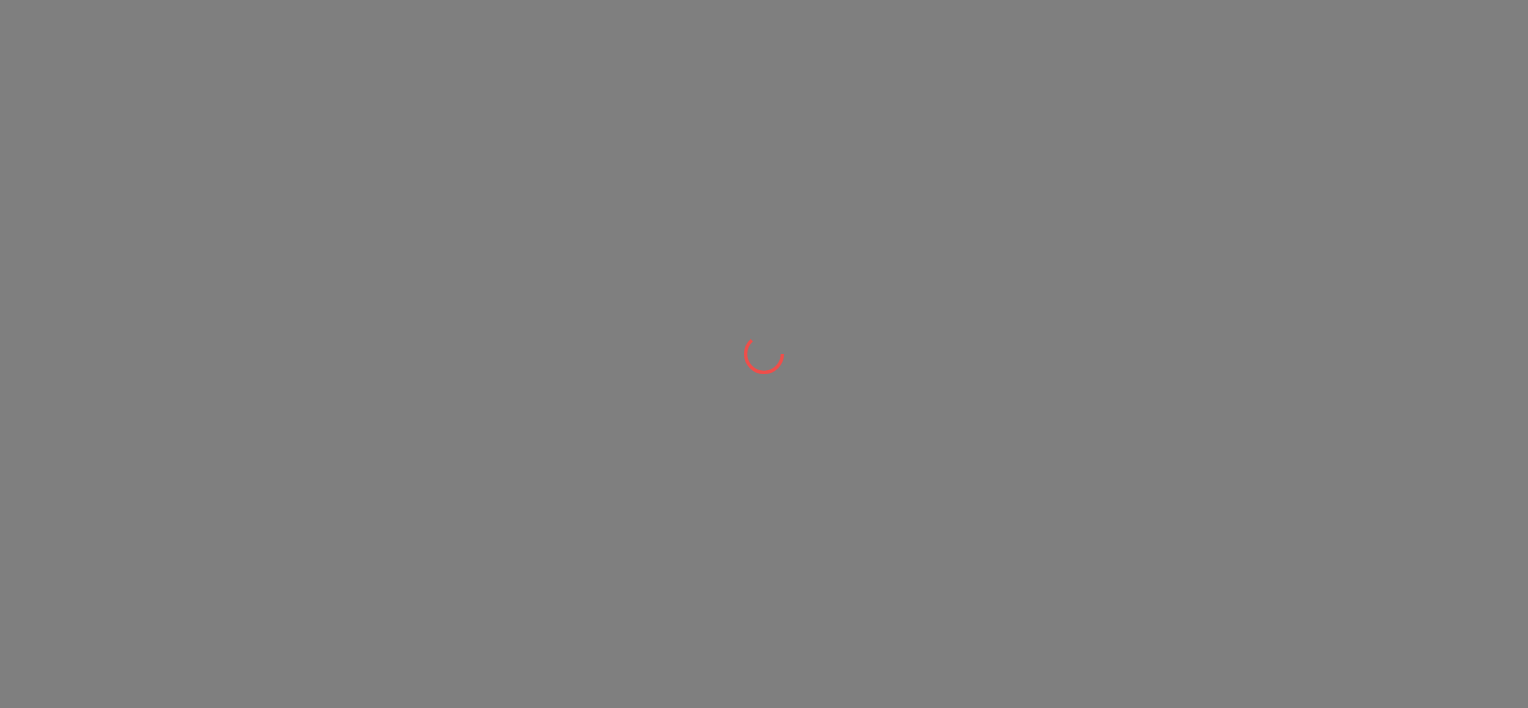 scroll, scrollTop: 0, scrollLeft: 0, axis: both 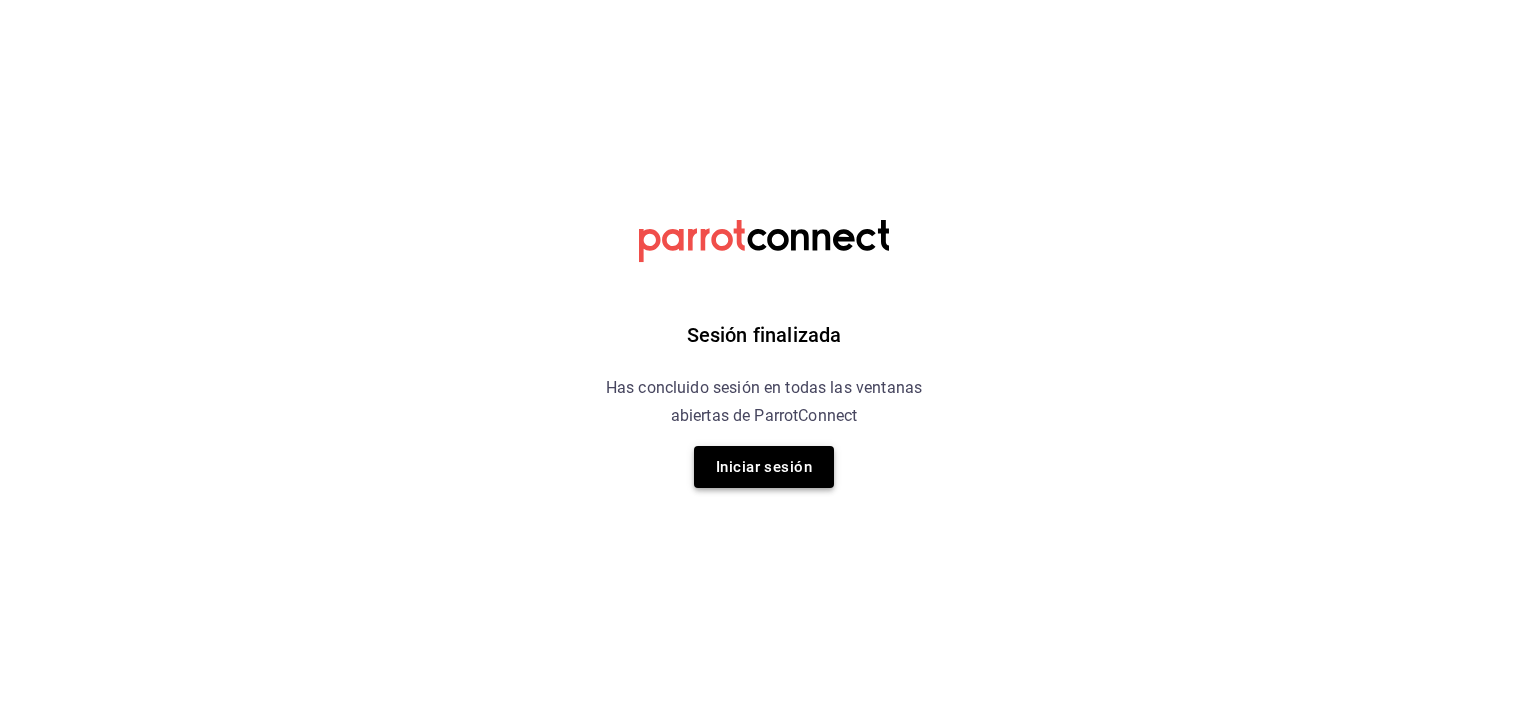 click on "Iniciar sesión" at bounding box center (764, 467) 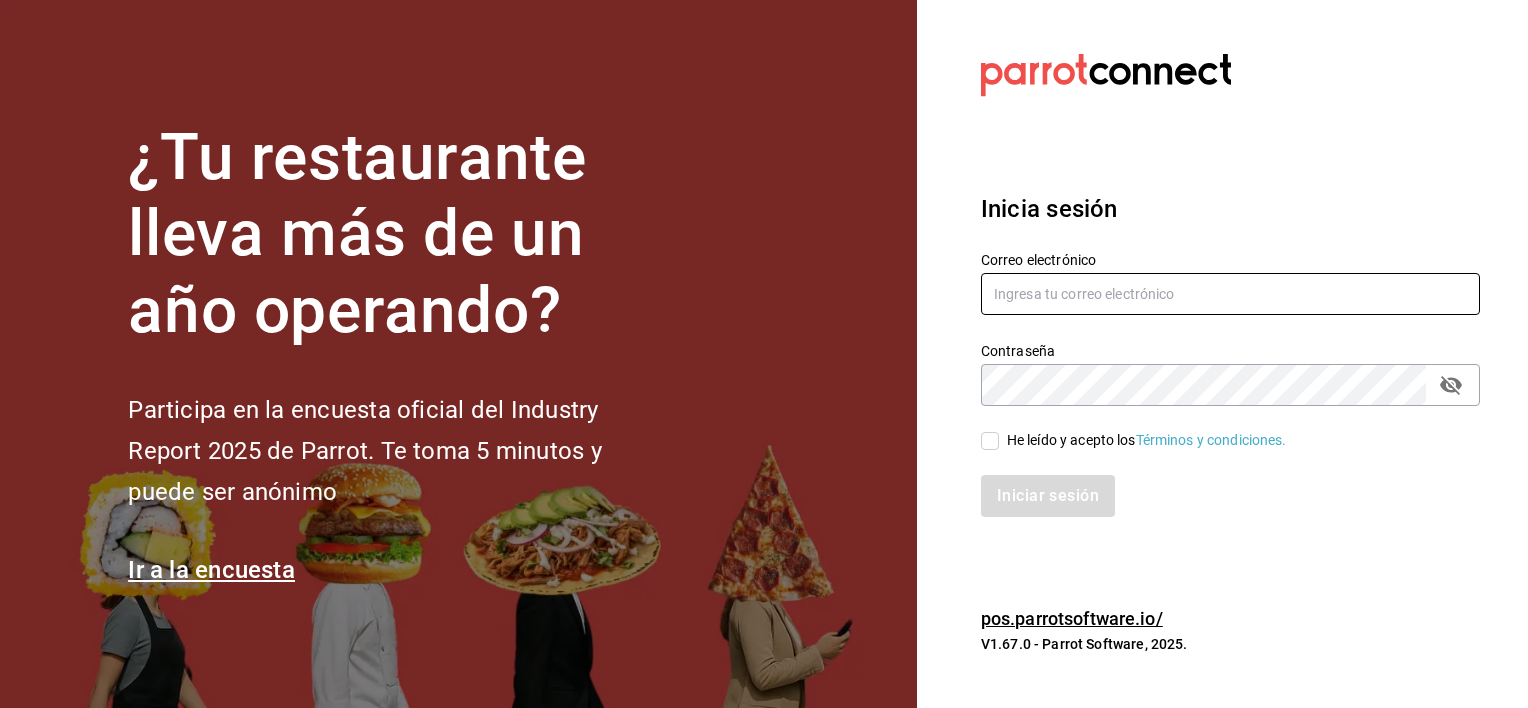 type on "yessinm2105@gmail.com" 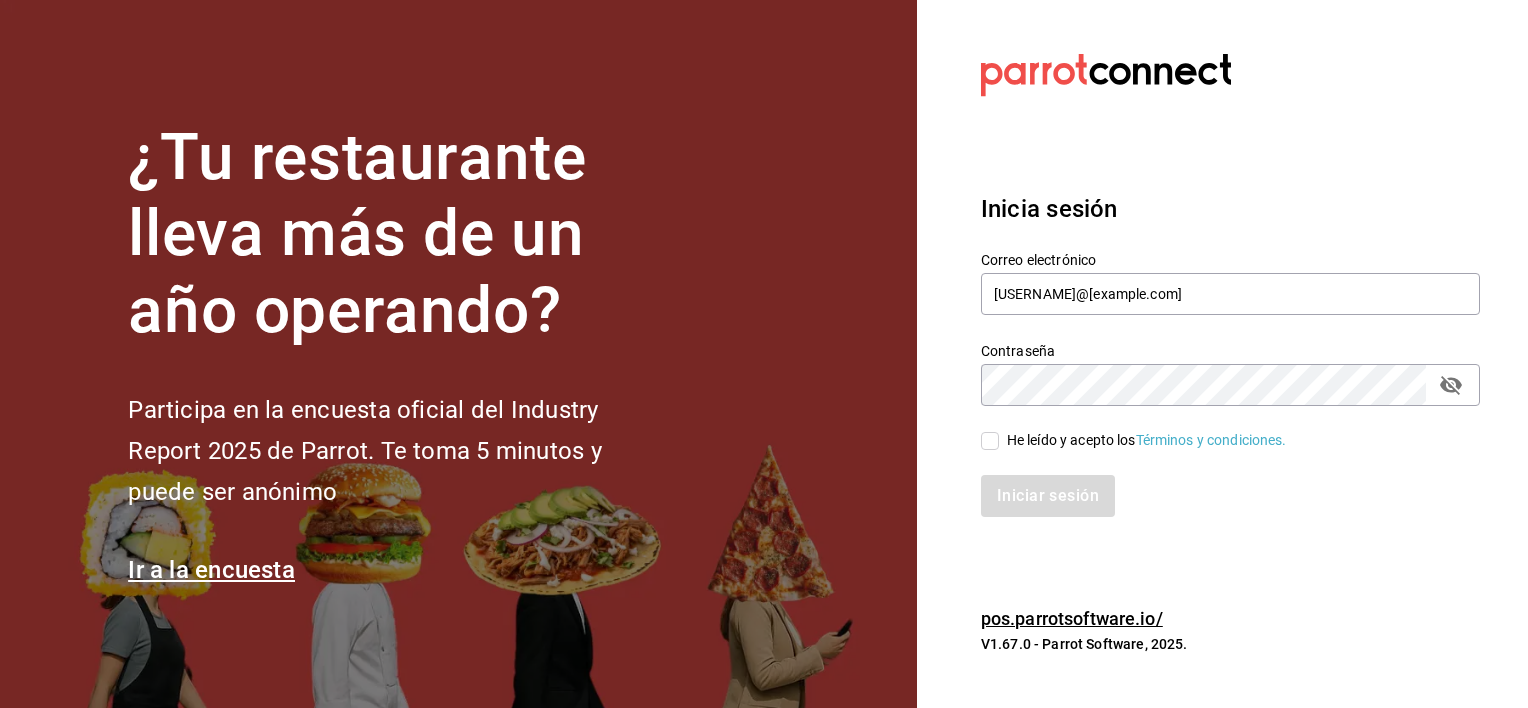 click on "He leído y acepto los  Términos y condiciones." at bounding box center (990, 441) 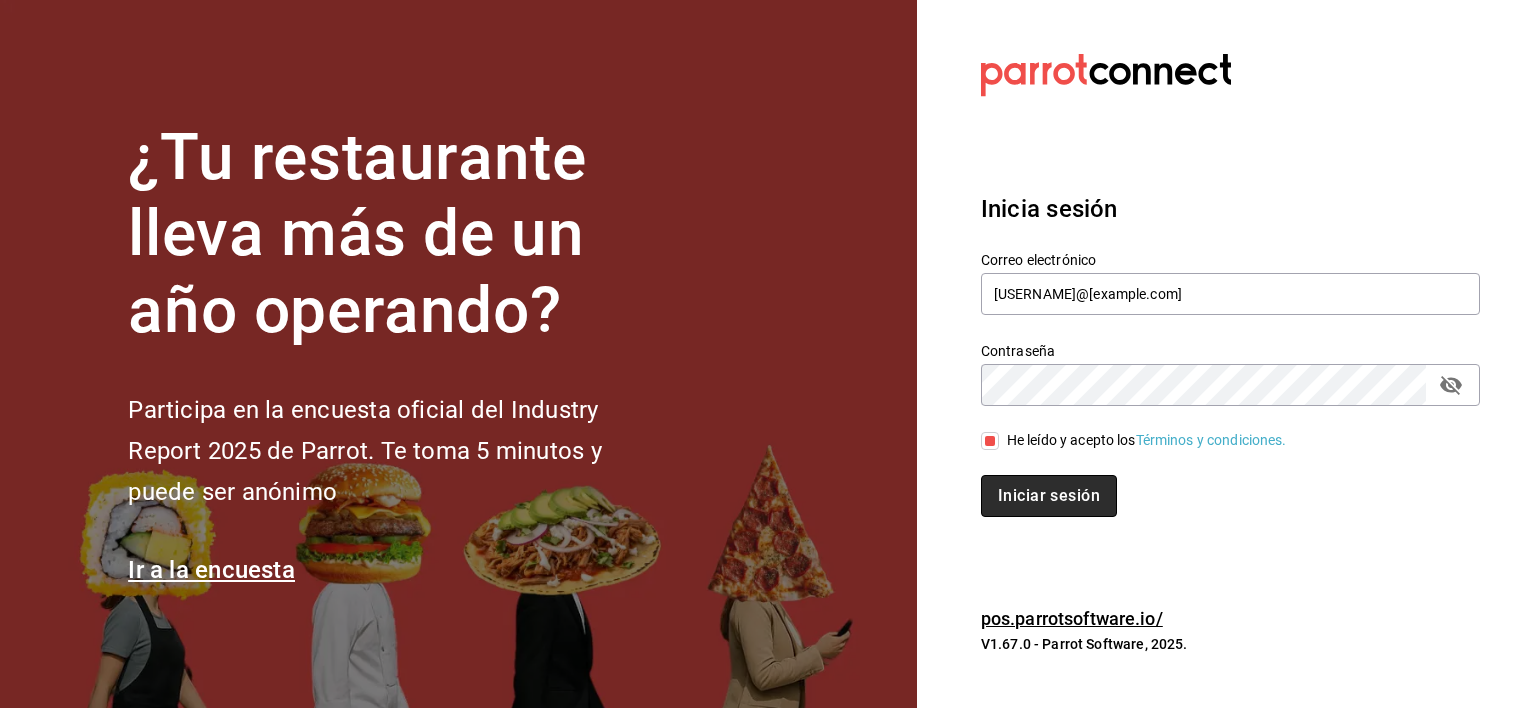 click on "Iniciar sesión" at bounding box center (1049, 496) 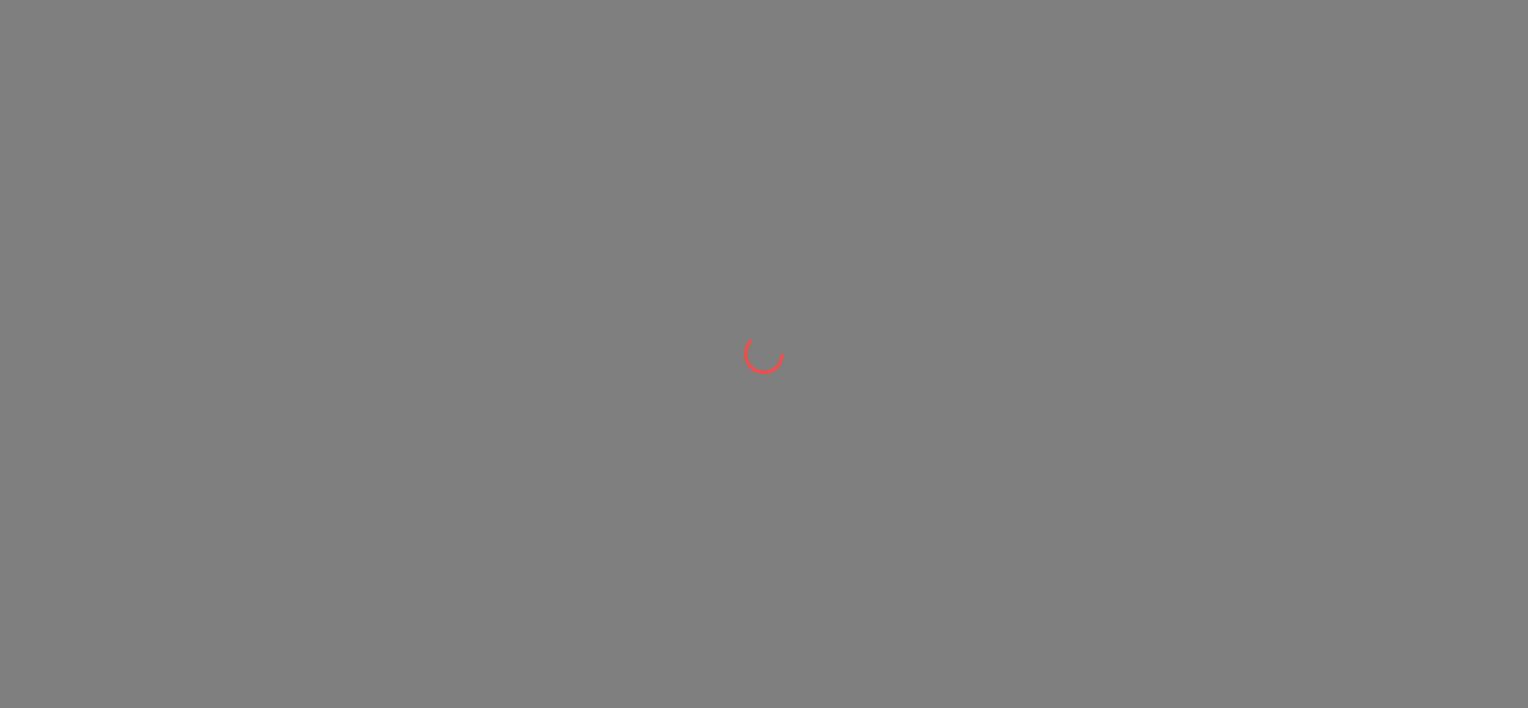 scroll, scrollTop: 0, scrollLeft: 0, axis: both 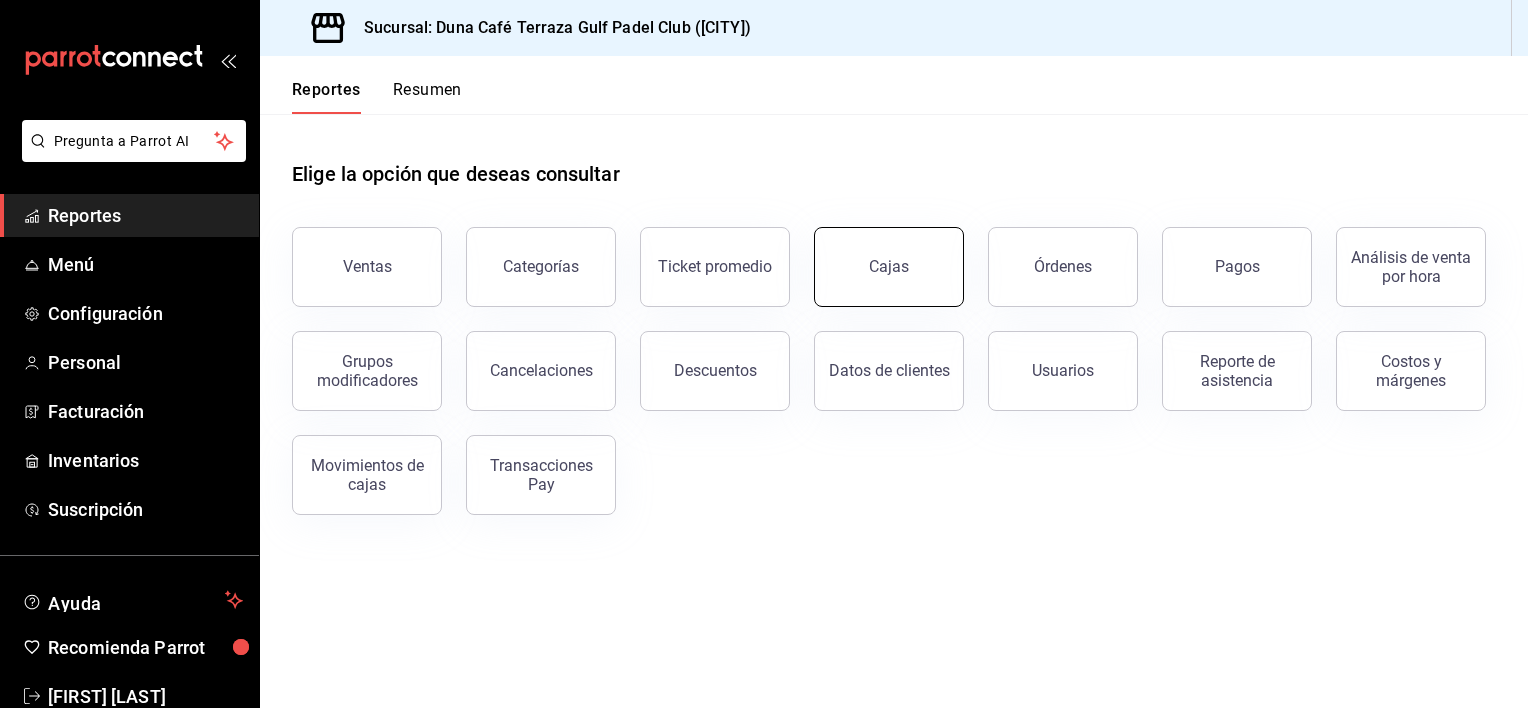 click on "Cajas" at bounding box center [889, 267] 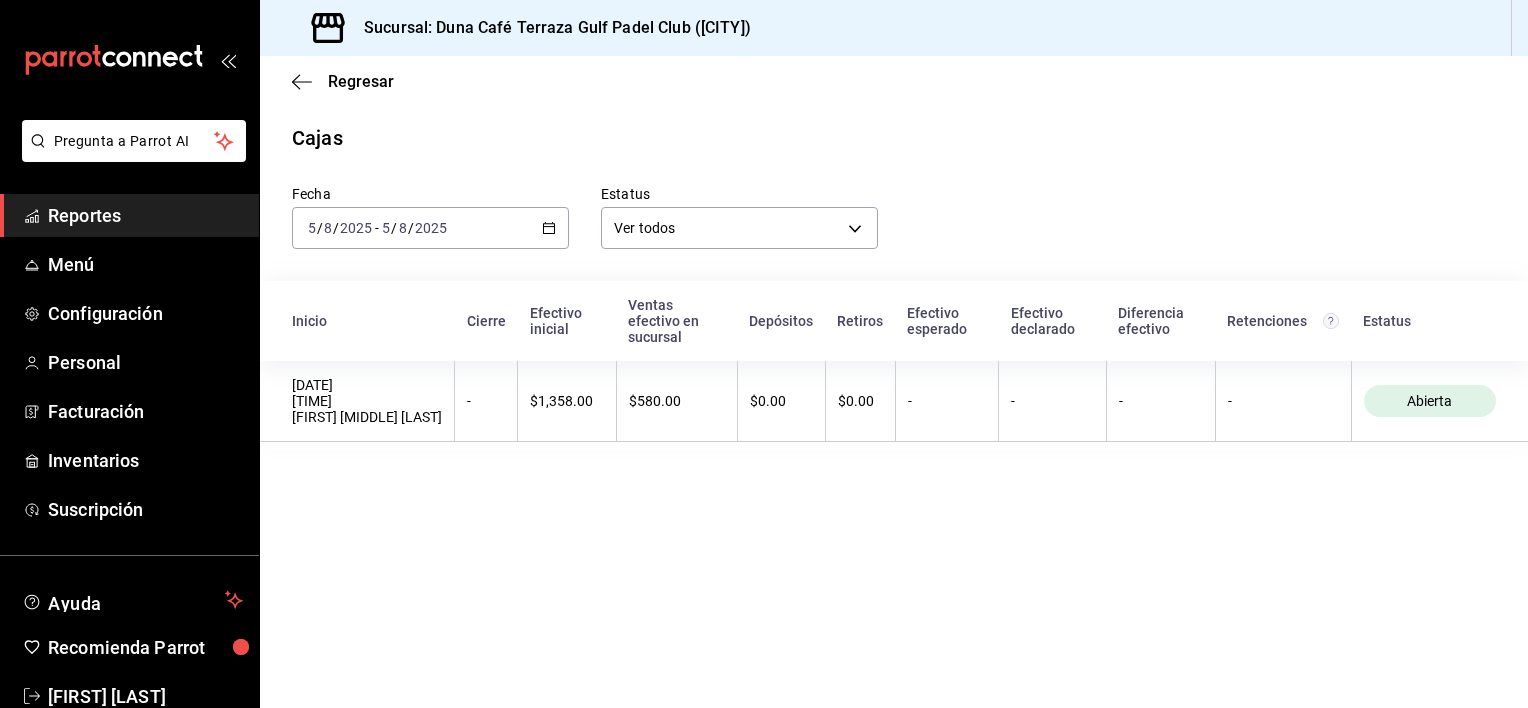 click 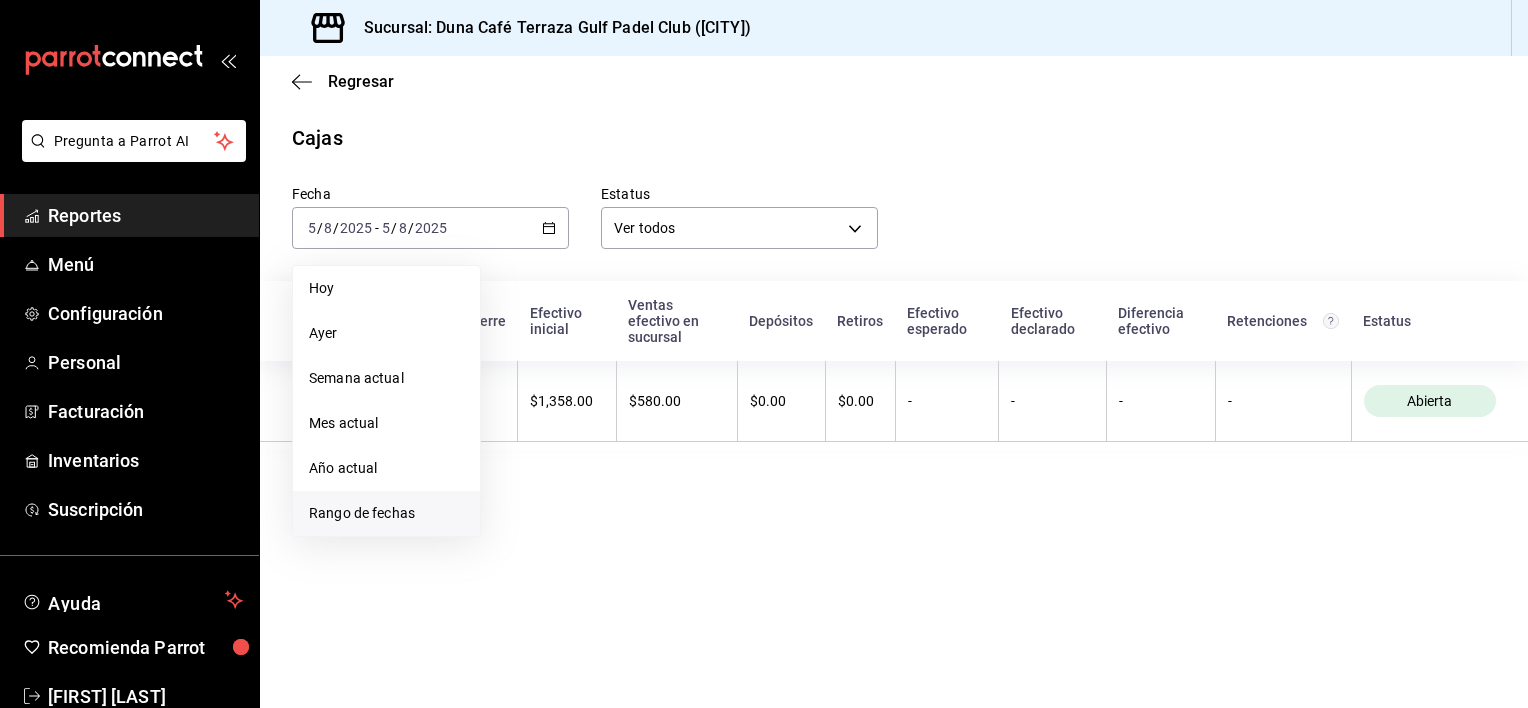 click on "Rango de fechas" at bounding box center (386, 513) 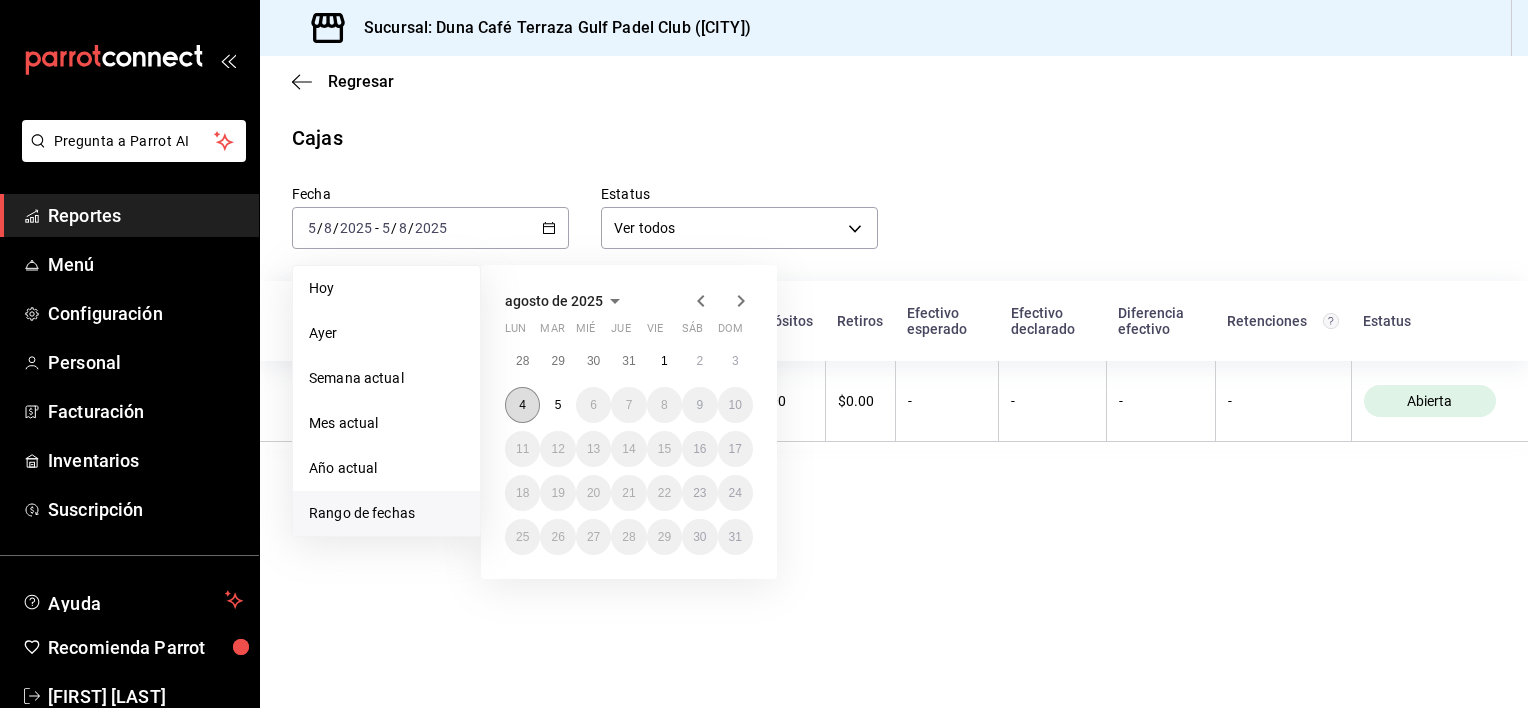 click on "4" at bounding box center (522, 405) 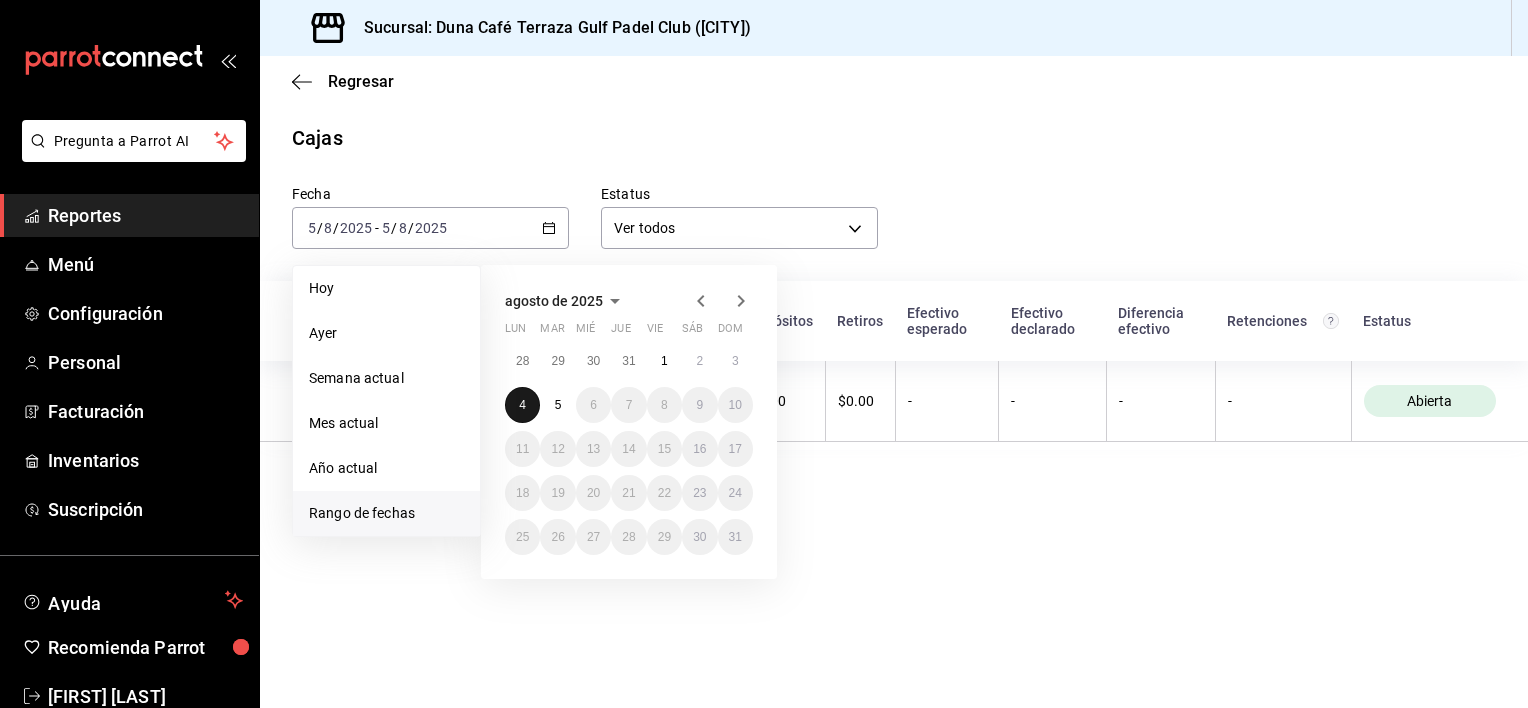 click on "4" at bounding box center (522, 405) 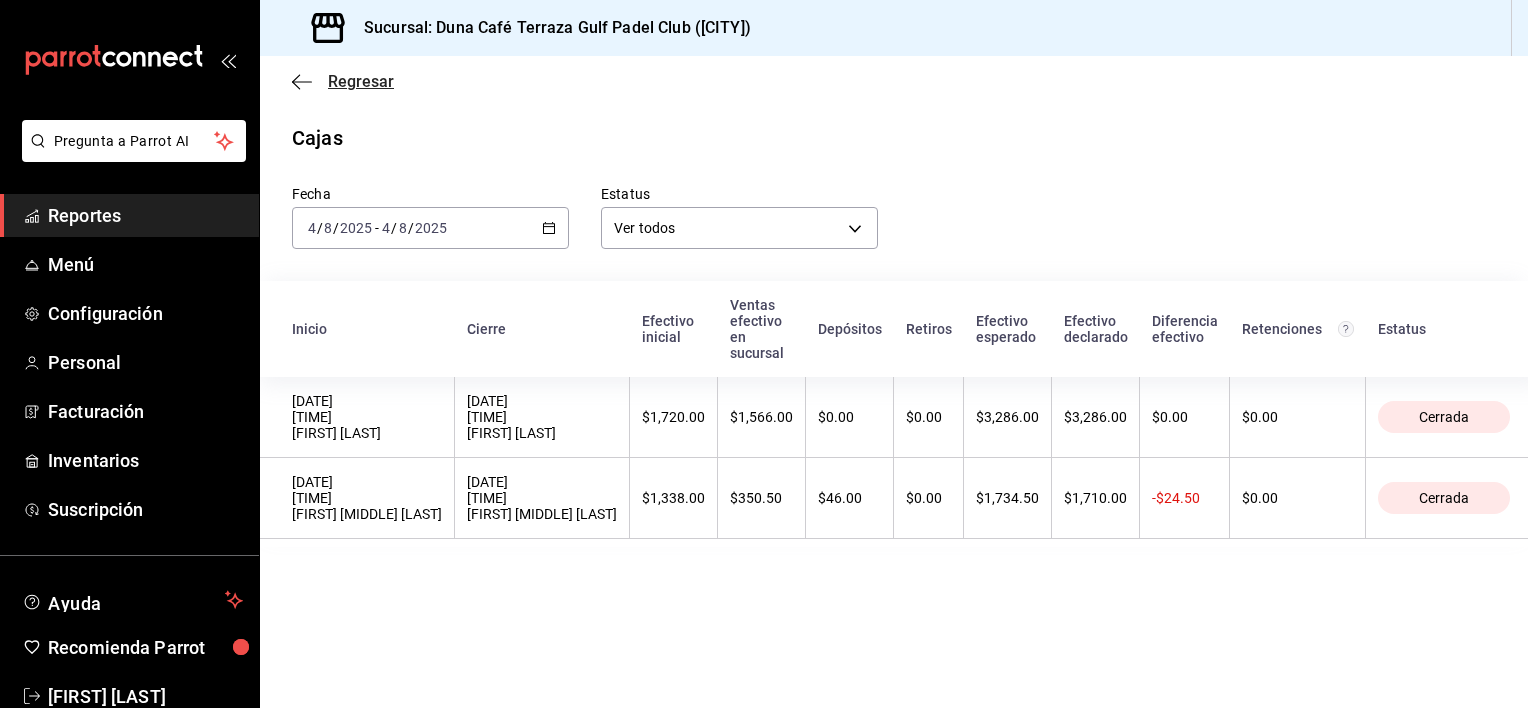 click 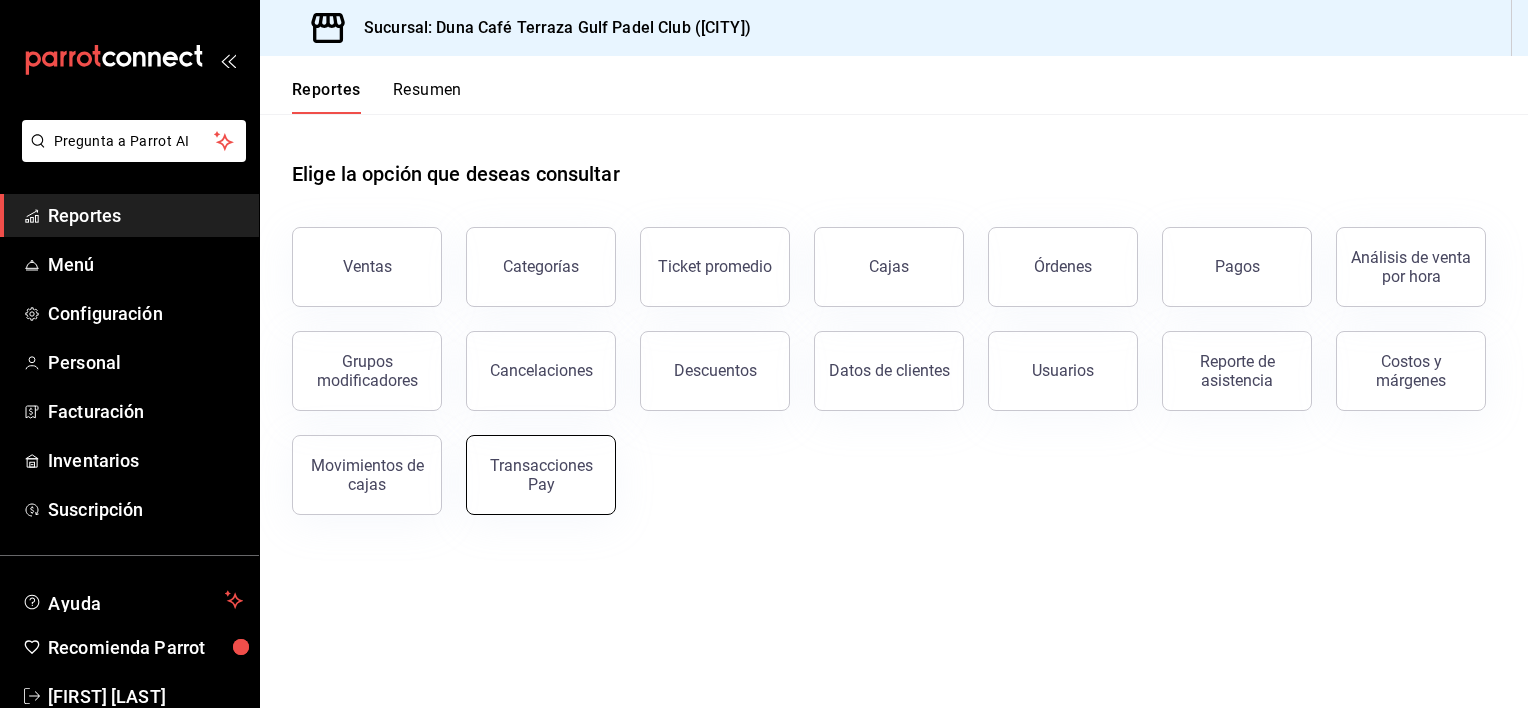 click on "Transacciones Pay" at bounding box center (541, 475) 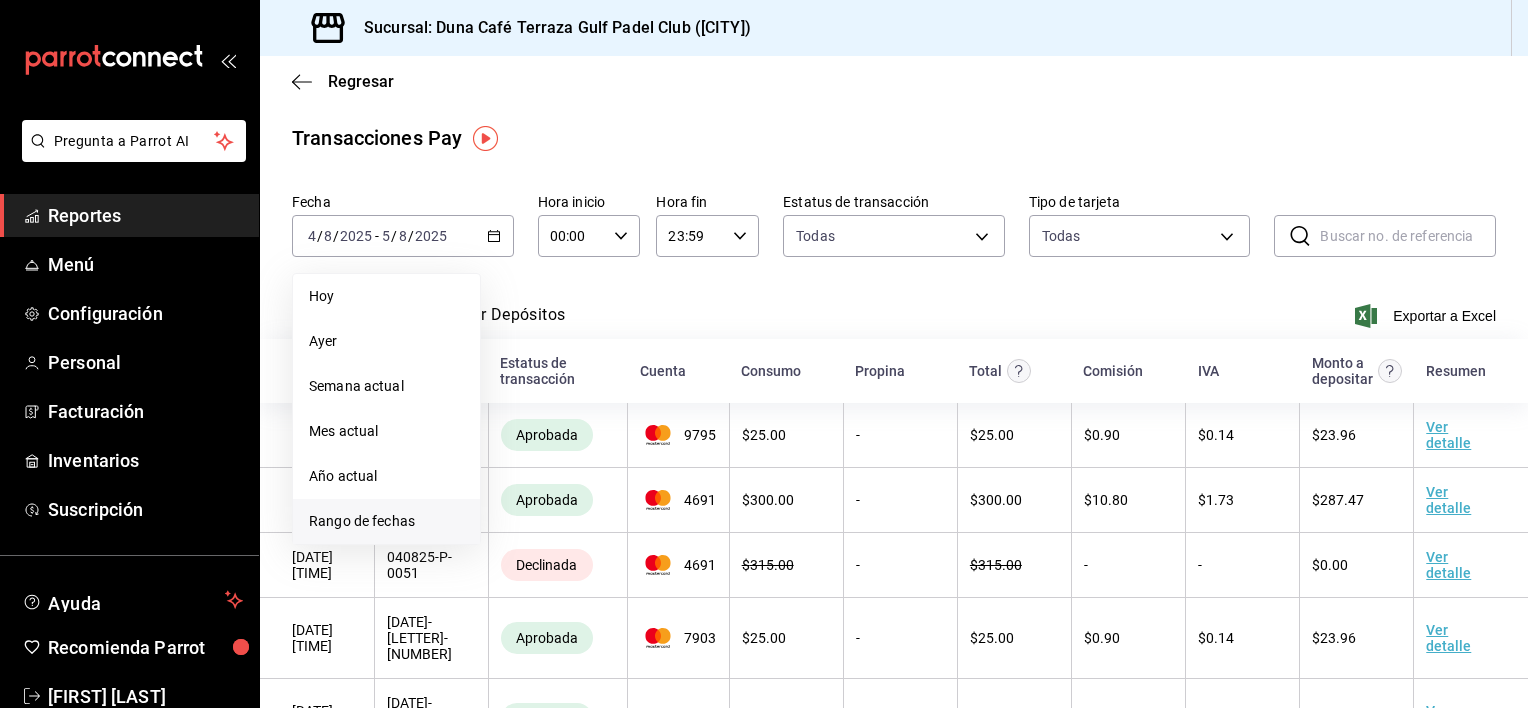 click on "Rango de fechas" at bounding box center (386, 521) 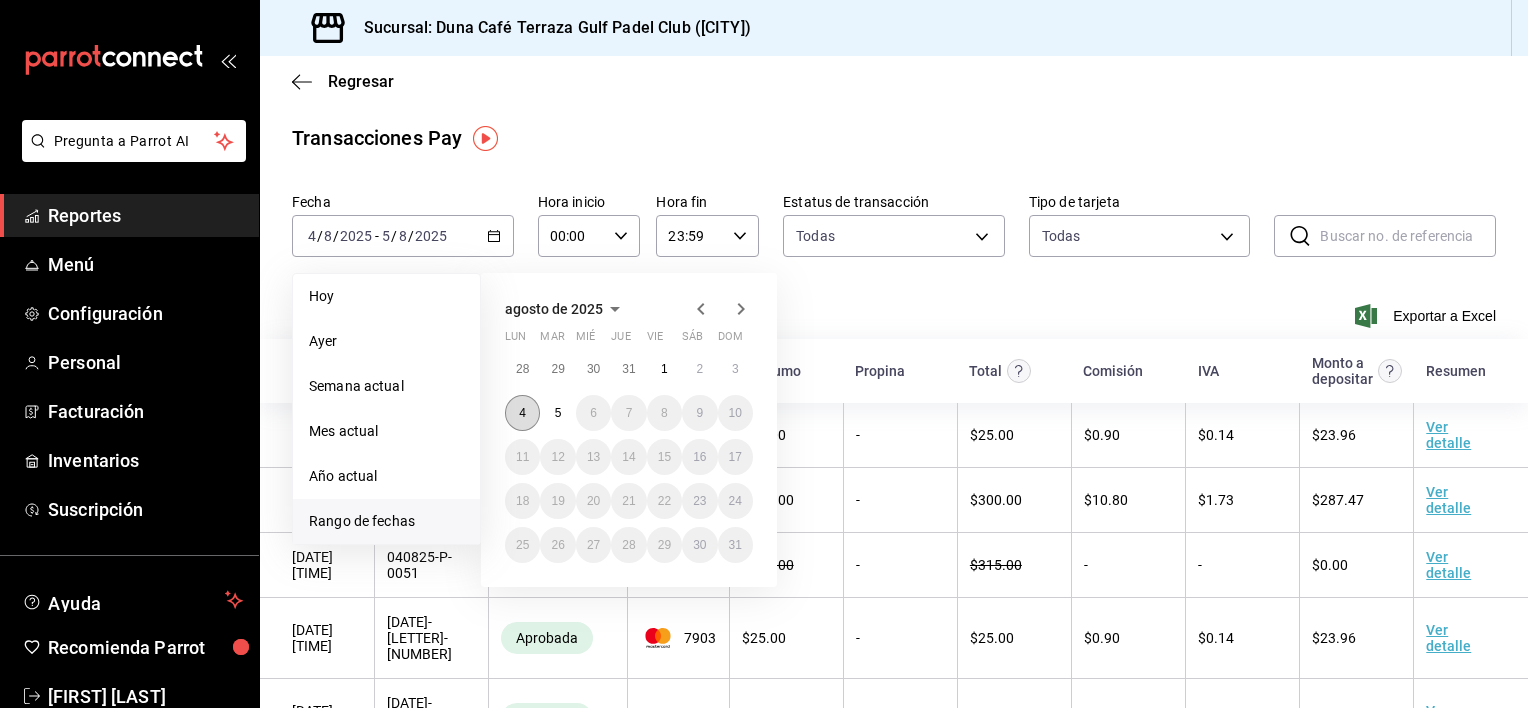 click on "4" at bounding box center [522, 413] 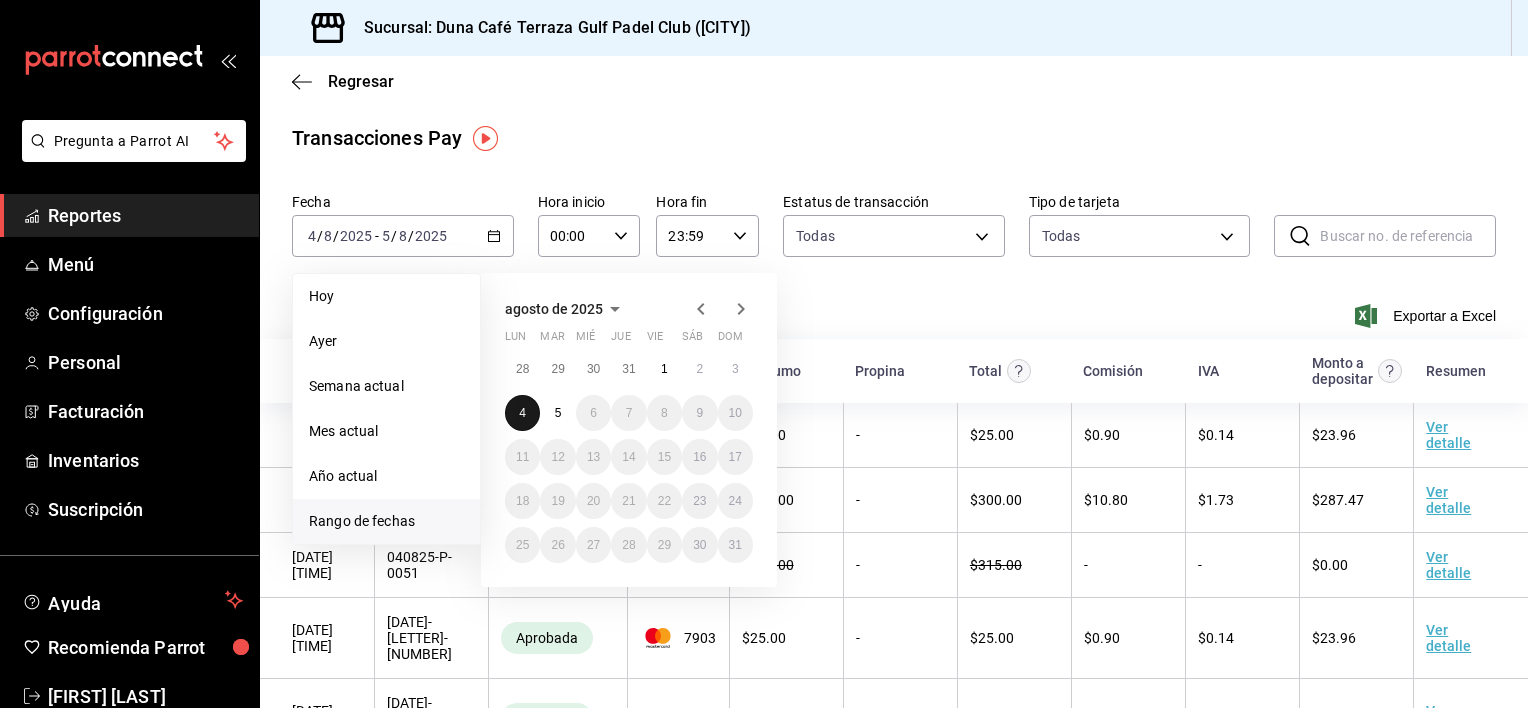 click on "4" at bounding box center (522, 413) 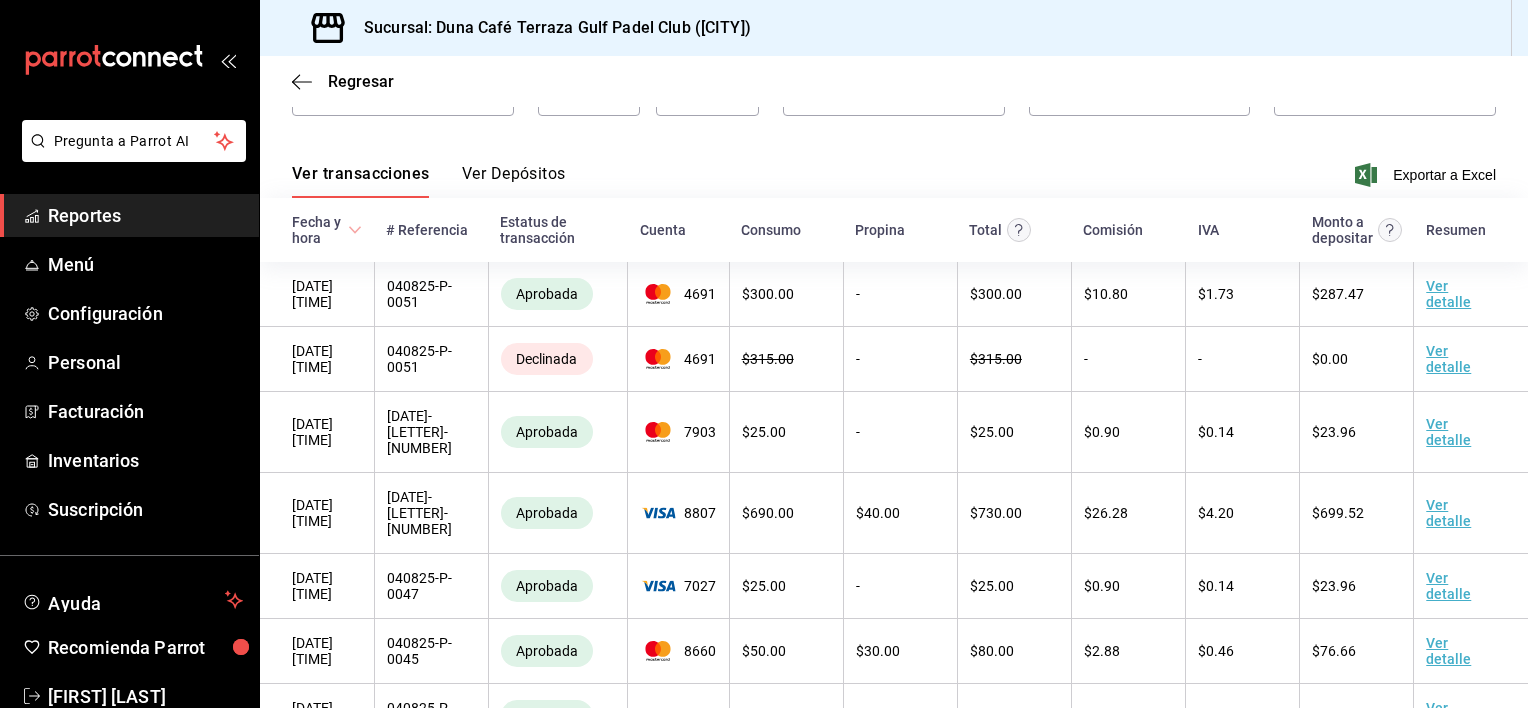 scroll, scrollTop: 140, scrollLeft: 0, axis: vertical 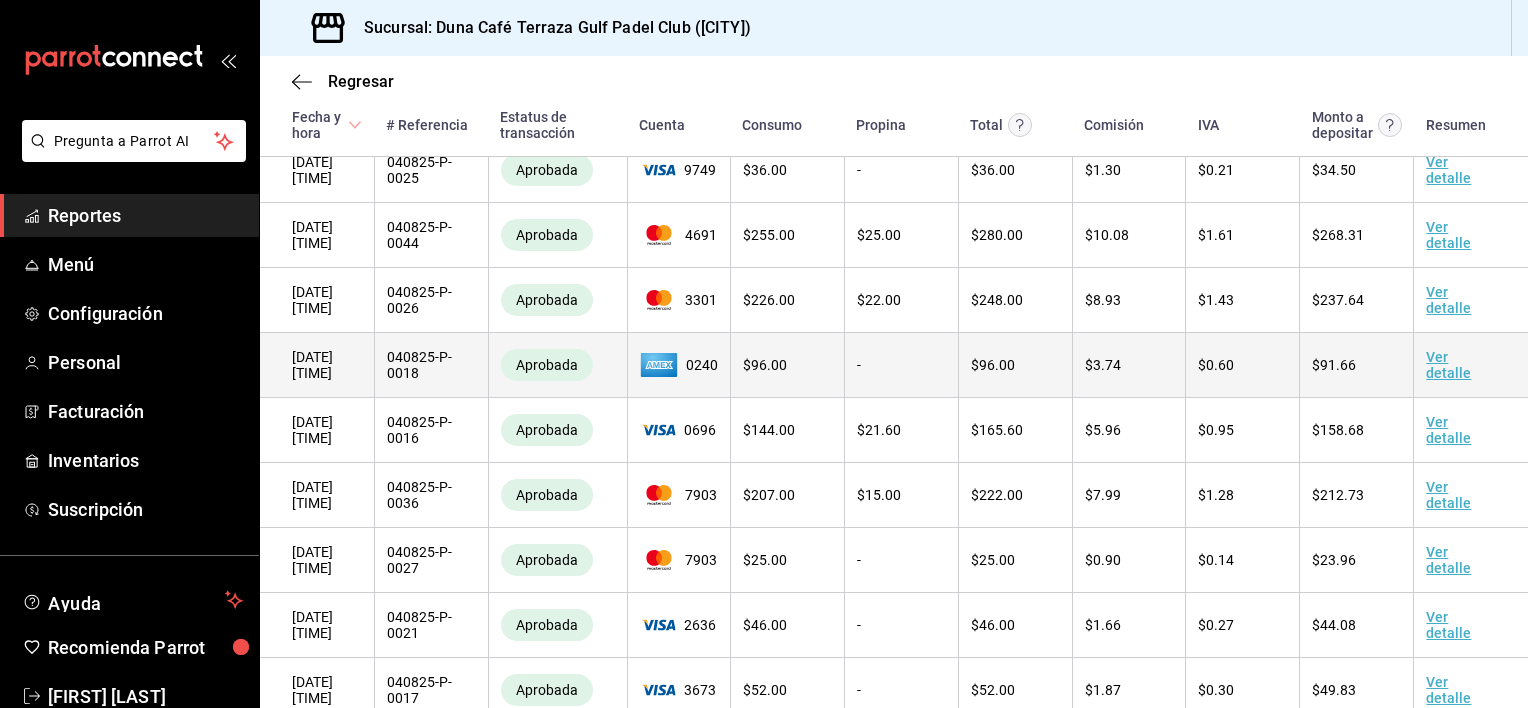 click on "Ver detalle" at bounding box center [1448, 365] 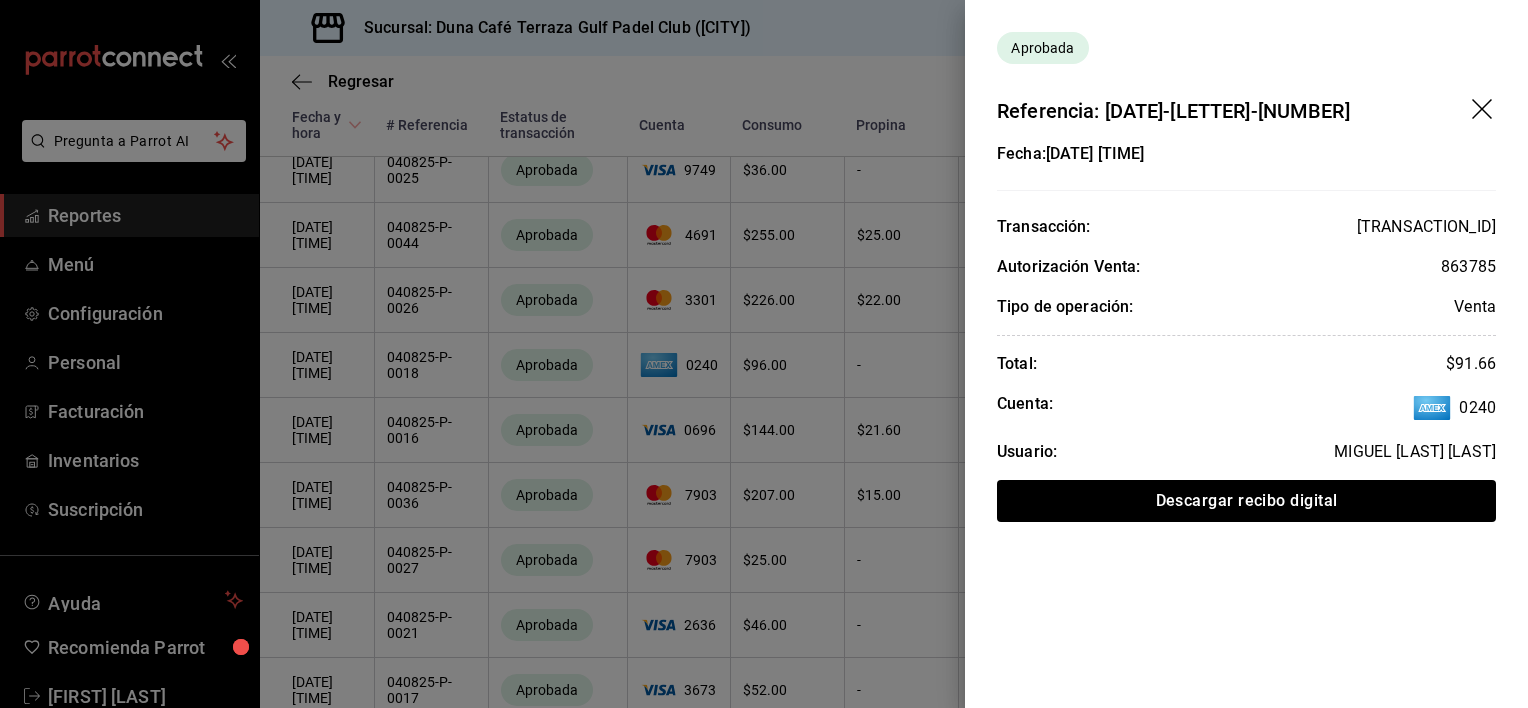 click 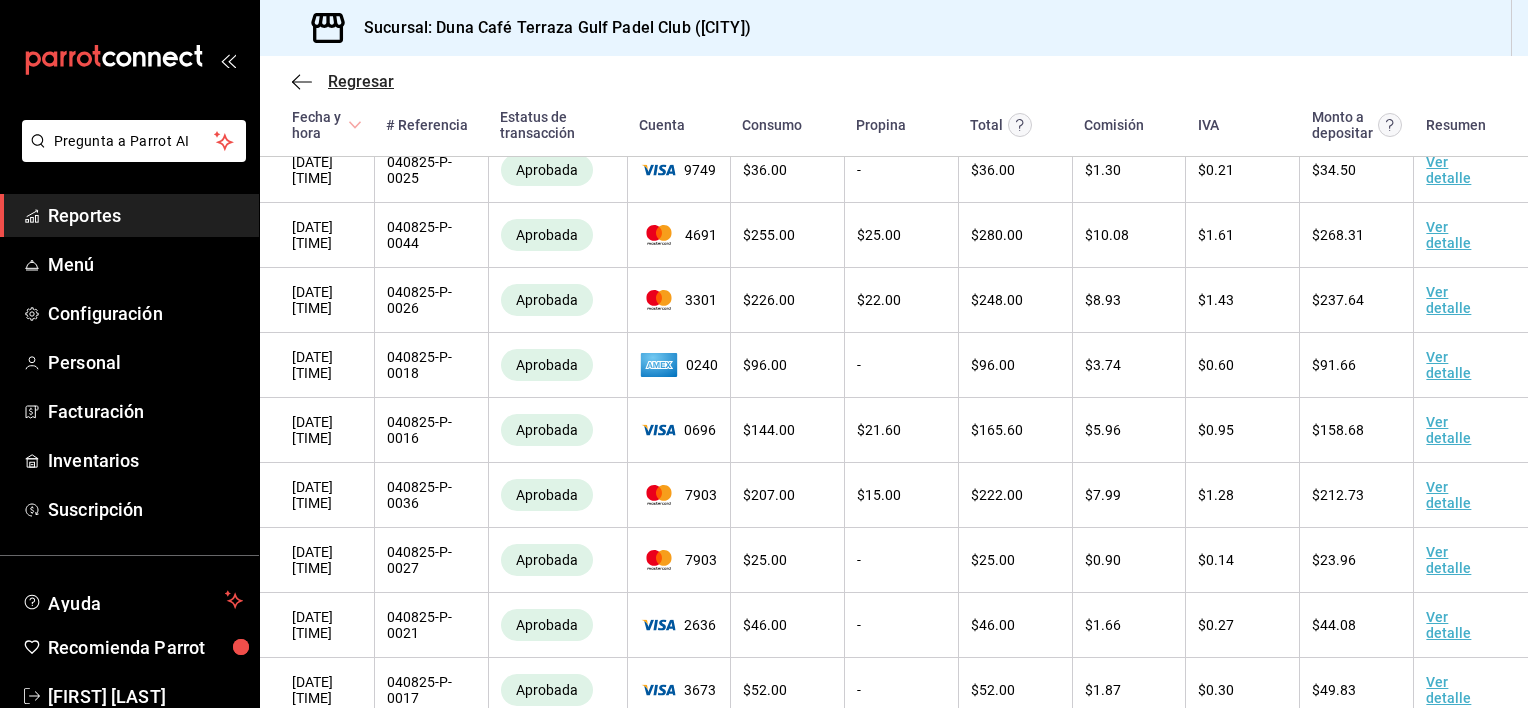 click 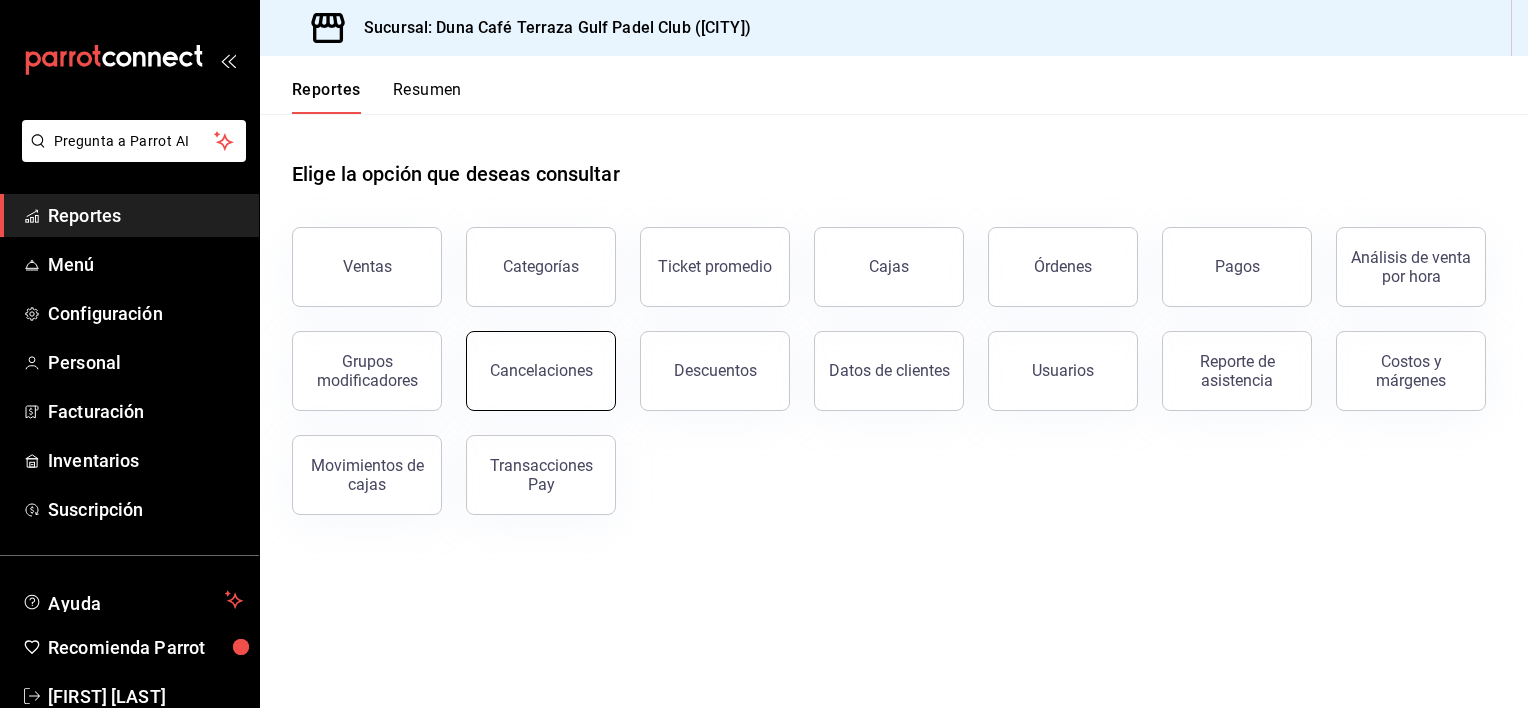 click on "Cancelaciones" at bounding box center [541, 370] 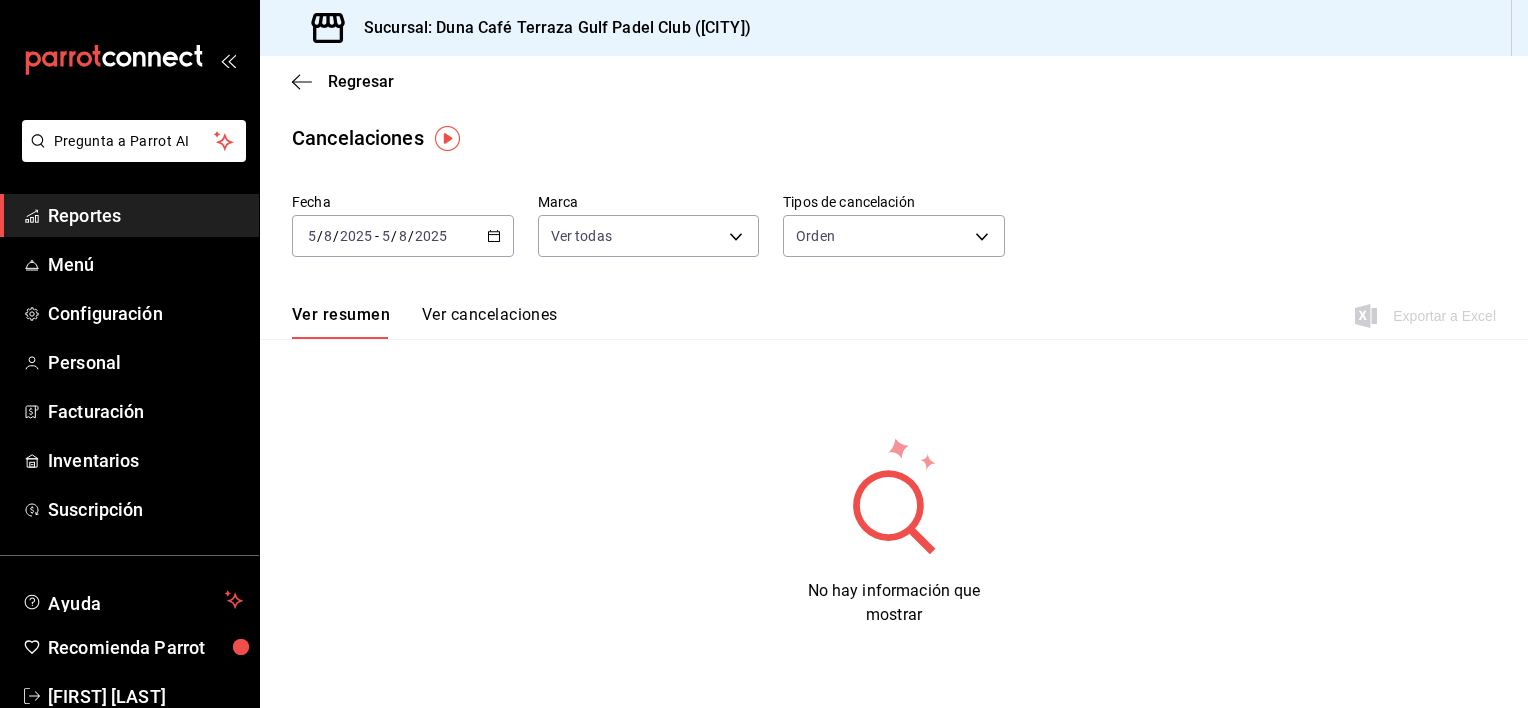 click 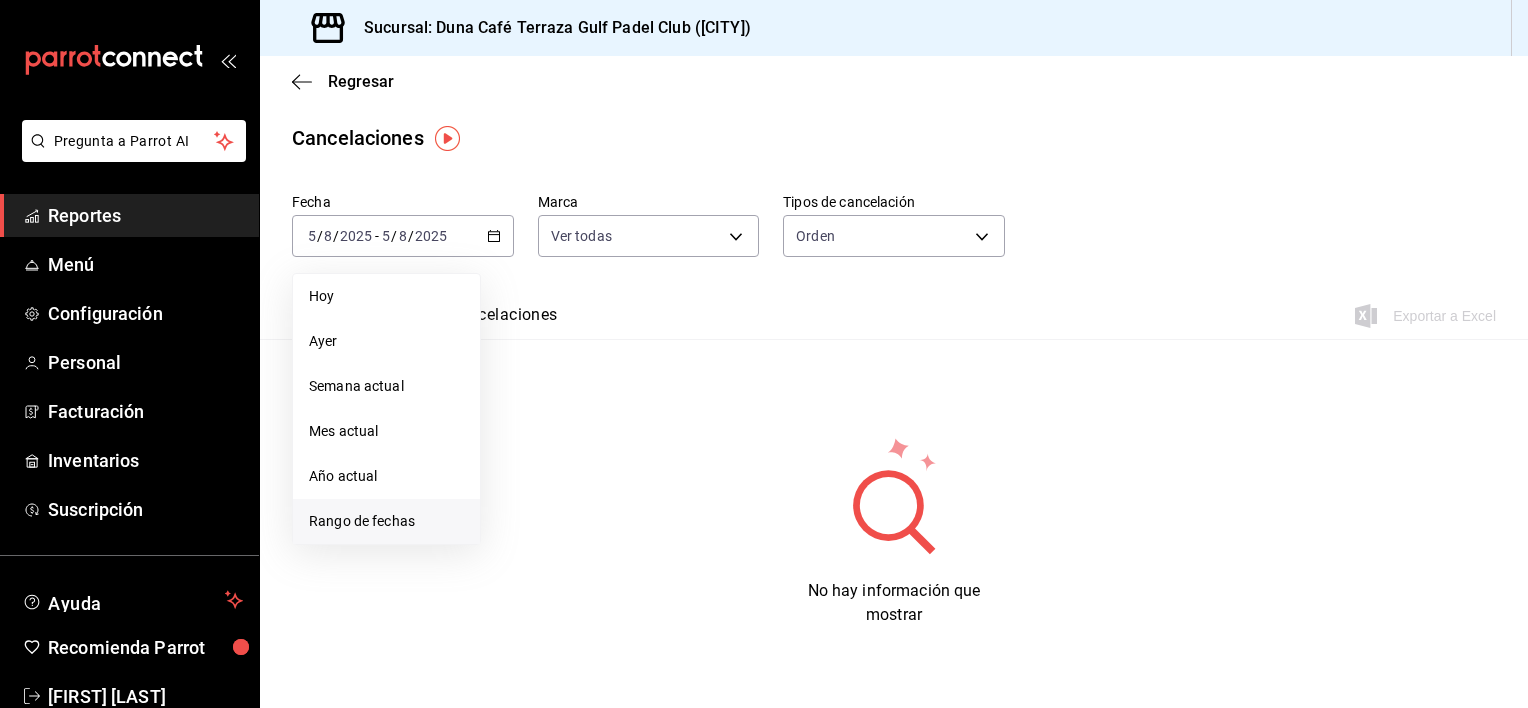 click on "Rango de fechas" at bounding box center [386, 521] 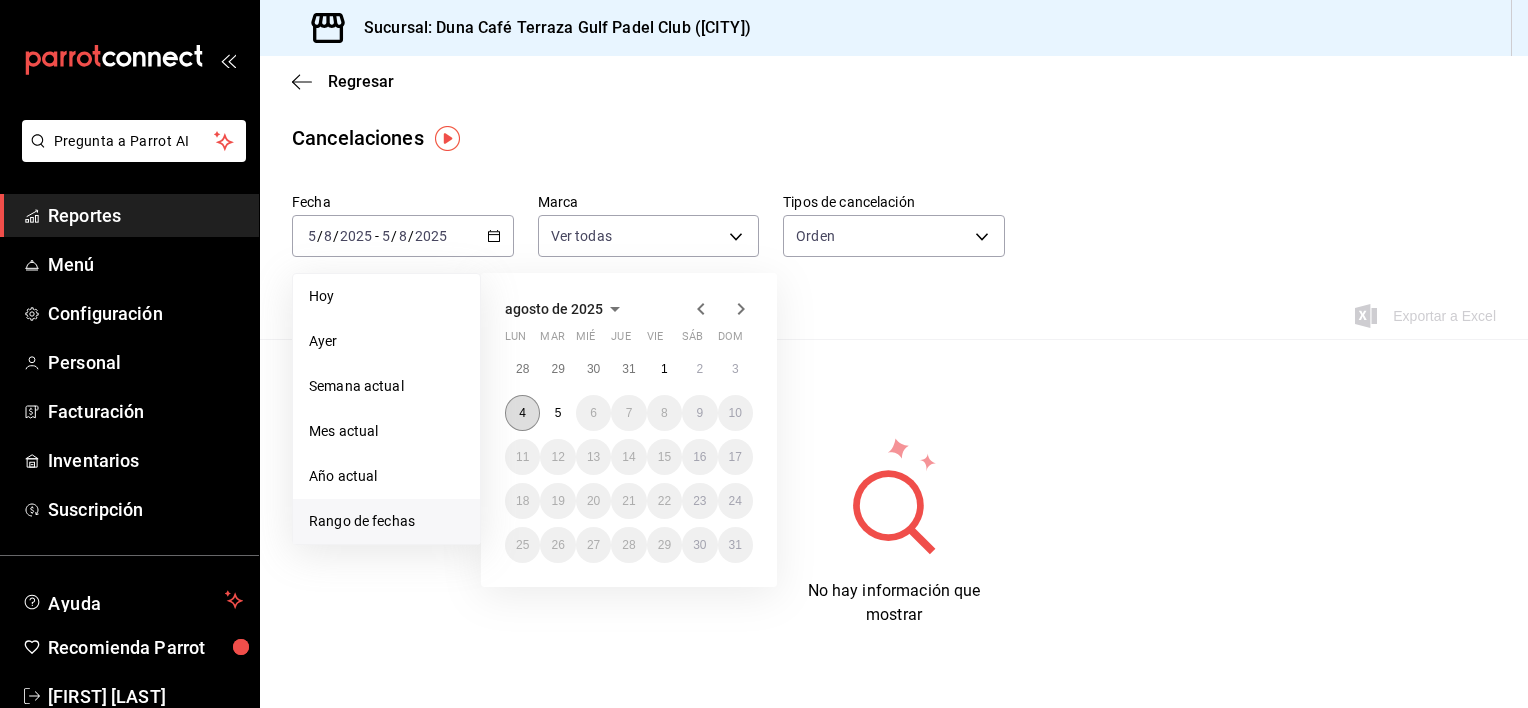 click on "4" at bounding box center (522, 413) 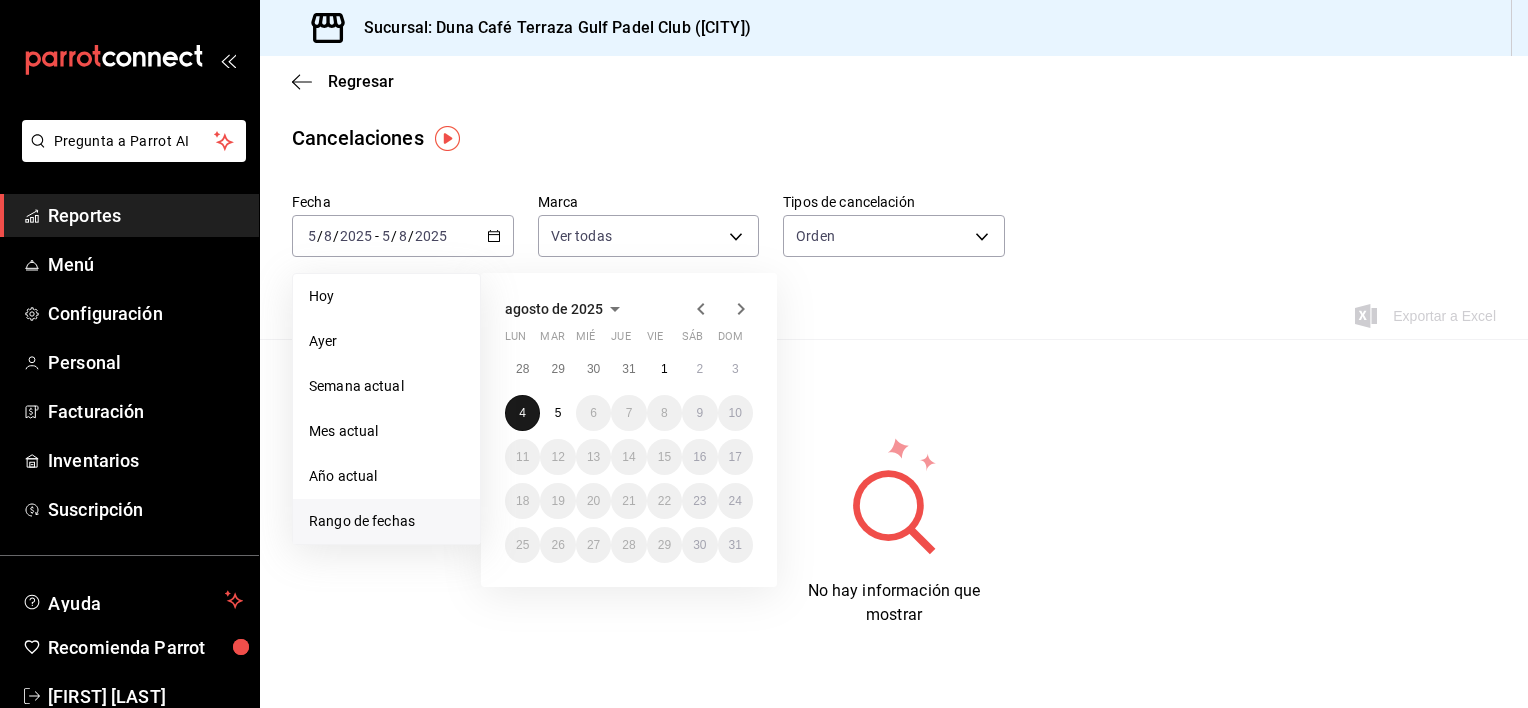 click on "4" at bounding box center [522, 413] 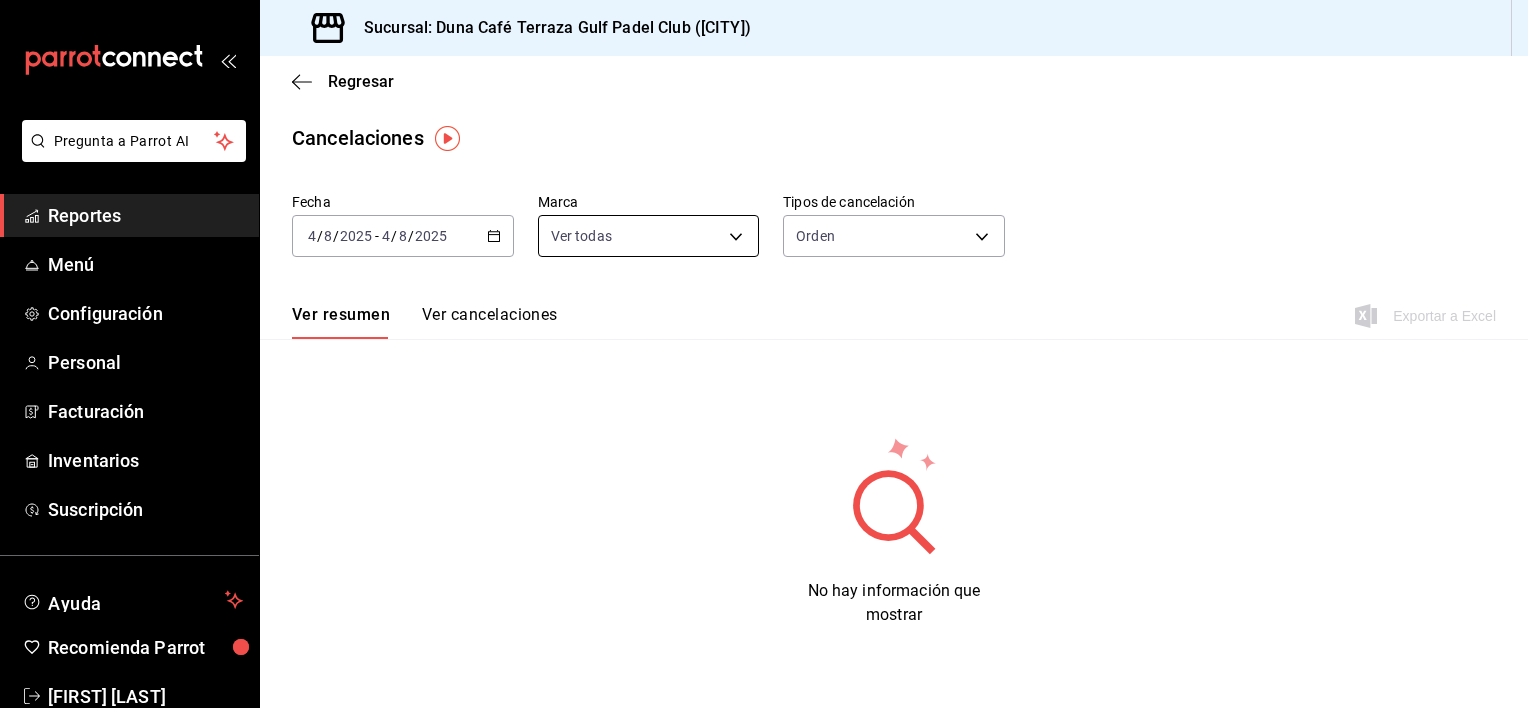 click on "Pregunta a Parrot AI Reportes   Menú   Configuración   Personal   Facturación   Inventarios   Suscripción   Ayuda Recomienda Parrot   [FIRST] [LAST]   Sugerir nueva función   Sucursal: Duna Café Terraza Gulf Padel Club ([CITY]) Regresar Cancelaciones Fecha 2025-08-04 4 / 8 / 2025 - 2025-08-04 4 / 8 / 2025 Marca Ver todas [object Object] Tipos de cancelación Orden ORDER Ver resumen Ver cancelaciones Exportar a Excel No hay información que mostrar Pregunta a Parrot AI Reportes   Menú   Configuración   Personal   Facturación   Inventarios   Suscripción   Ayuda Recomienda Parrot   [FIRST] [LAST]   Sugerir nueva función   GANA 1 MES GRATIS EN TU SUSCRIPCIÓN AQUÍ ¿Recuerdas cómo empezó tu restaurante?
Hoy puedes ayudar a un colega a tener el mismo cambio que tú viviste.
Recomienda Parrot directamente desde tu Portal Administrador.
Es fácil y rápido.
🎁 Por cada restaurante que se una, ganas 1 mes gratis. Ver video tutorial Ir a video Visitar centro de ayuda ([PHONE])" at bounding box center [764, 354] 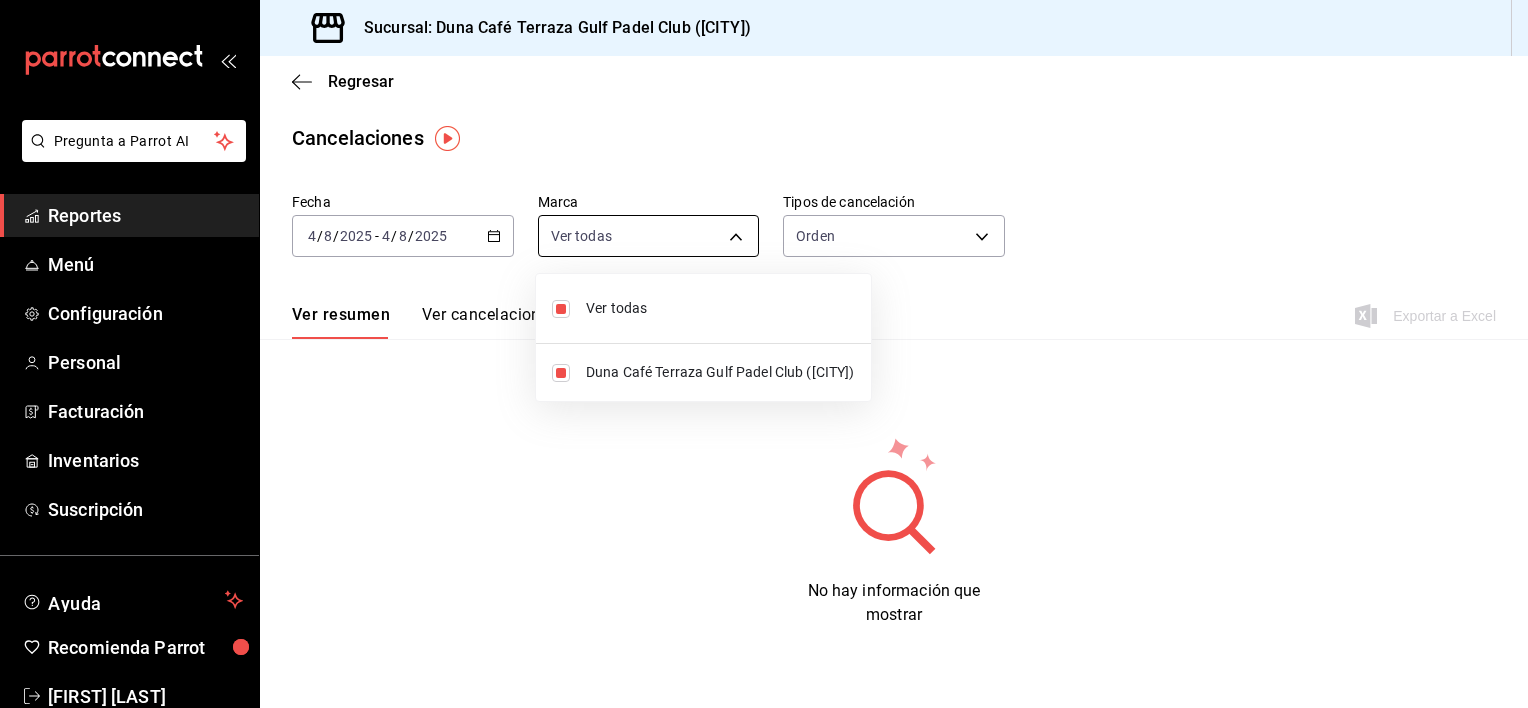 click at bounding box center [764, 354] 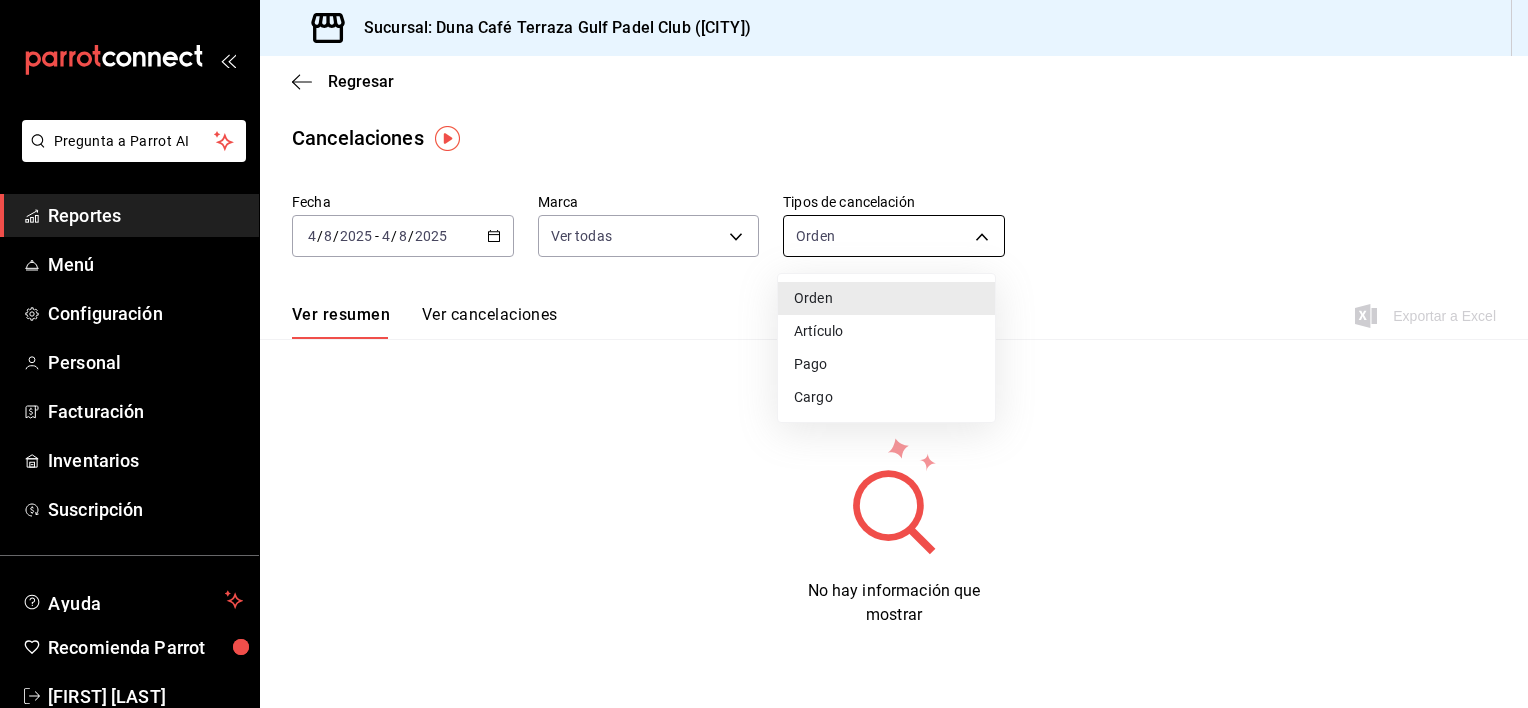 click on "Pregunta a Parrot AI Reportes   Menú   Configuración   Personal   Facturación   Inventarios   Suscripción   Ayuda Recomienda Parrot   [FIRST] [LAST]   Sugerir nueva función   Sucursal: Duna Café Terraza Gulf Padel Club ([CITY]) Regresar Cancelaciones Fecha 2025-08-04 4 / 8 / 2025 - 2025-08-04 4 / 8 / 2025 Marca Ver todas [object Object] Tipos de cancelación Orden ORDER Ver resumen Ver cancelaciones Exportar a Excel No hay información que mostrar Pregunta a Parrot AI Reportes   Menú   Configuración   Personal   Facturación   Inventarios   Suscripción   Ayuda Recomienda Parrot   [FIRST] [LAST]   Sugerir nueva función   GANA 1 MES GRATIS EN TU SUSCRIPCIÓN AQUÍ ¿Recuerdas cómo empezó tu restaurante?
Hoy puedes ayudar a un colega a tener el mismo cambio que tú viviste.
Recomienda Parrot directamente desde tu Portal Administrador.
Es fácil y rápido.
🎁 Por cada restaurante que se una, ganas 1 mes gratis. Ver video tutorial Ir a video Visitar centro de ayuda ([PHONE])" at bounding box center [764, 354] 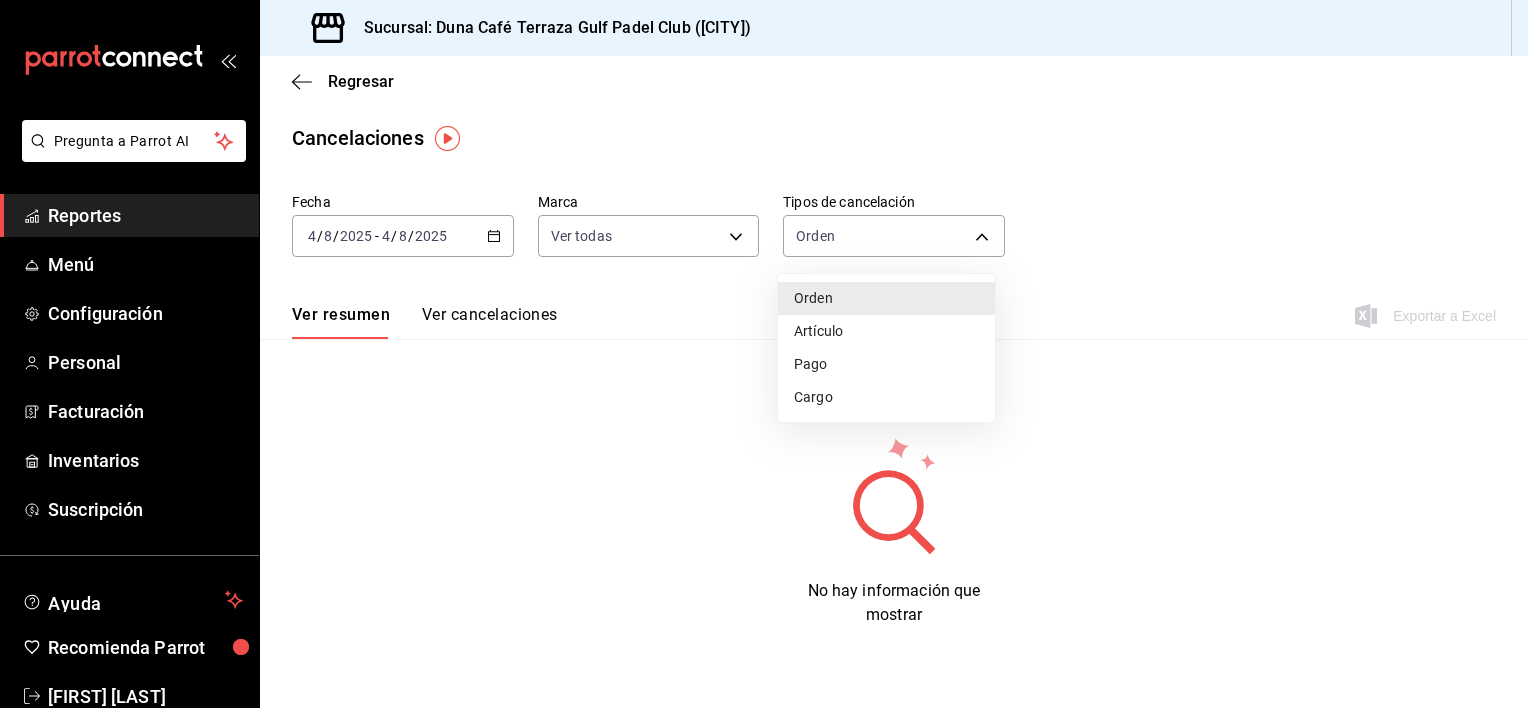 click at bounding box center [764, 354] 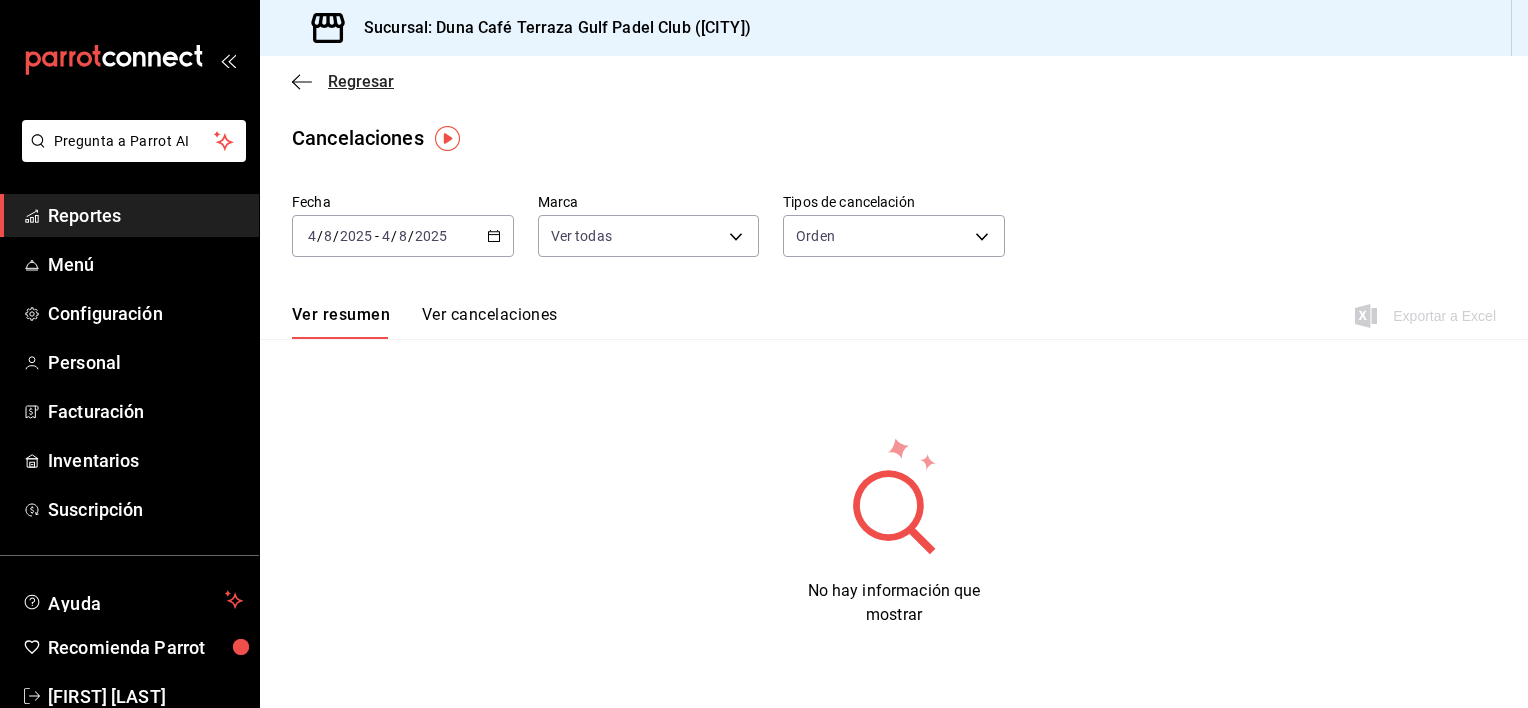 click 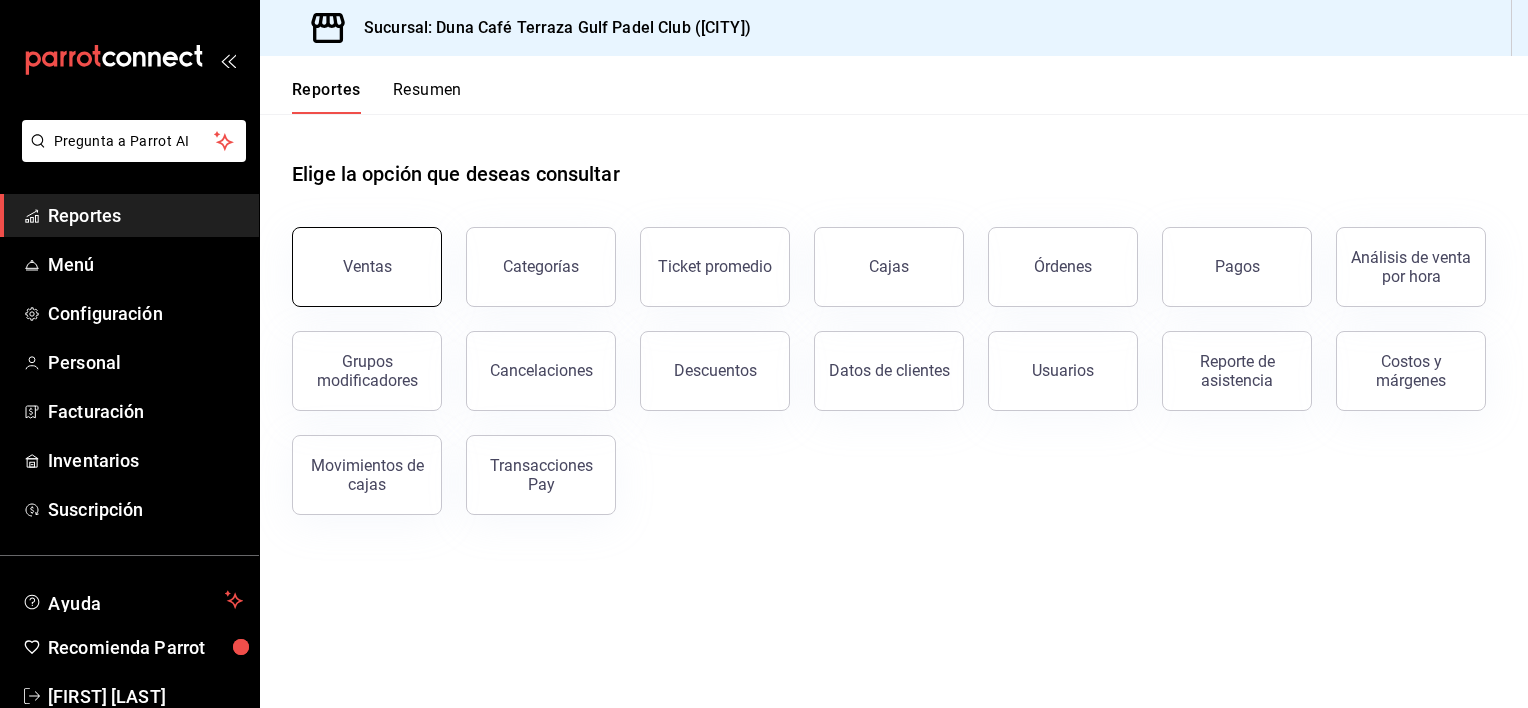 click on "Ventas" at bounding box center (367, 267) 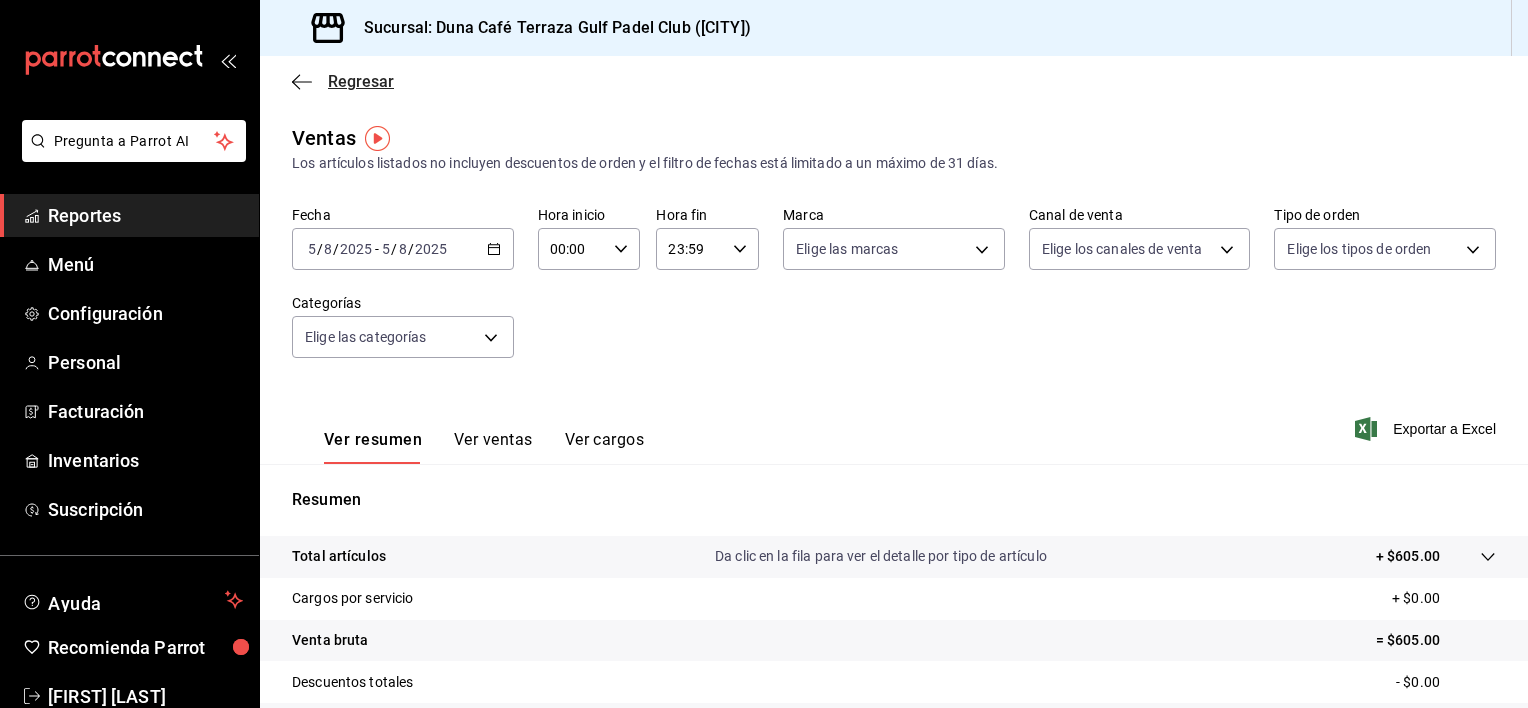 click 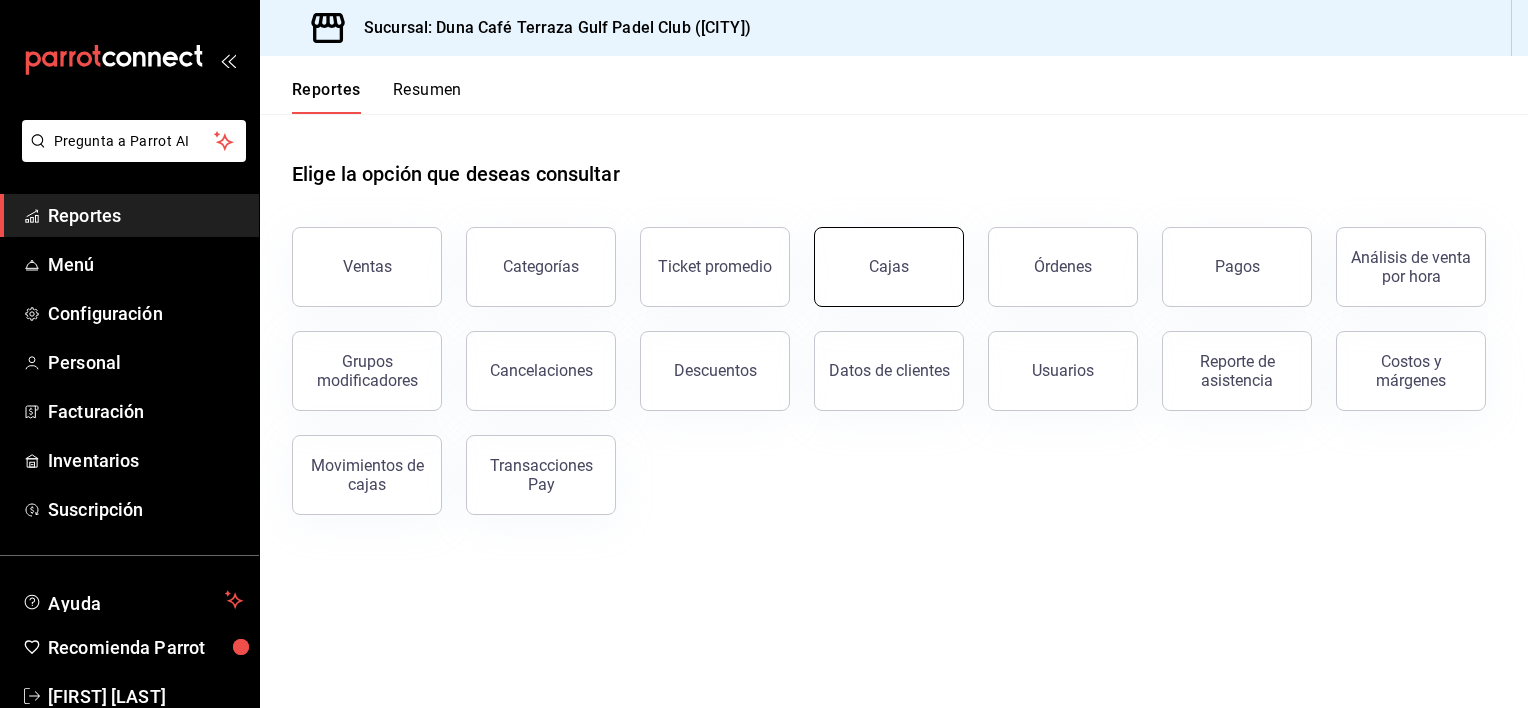 click on "Cajas" at bounding box center [889, 266] 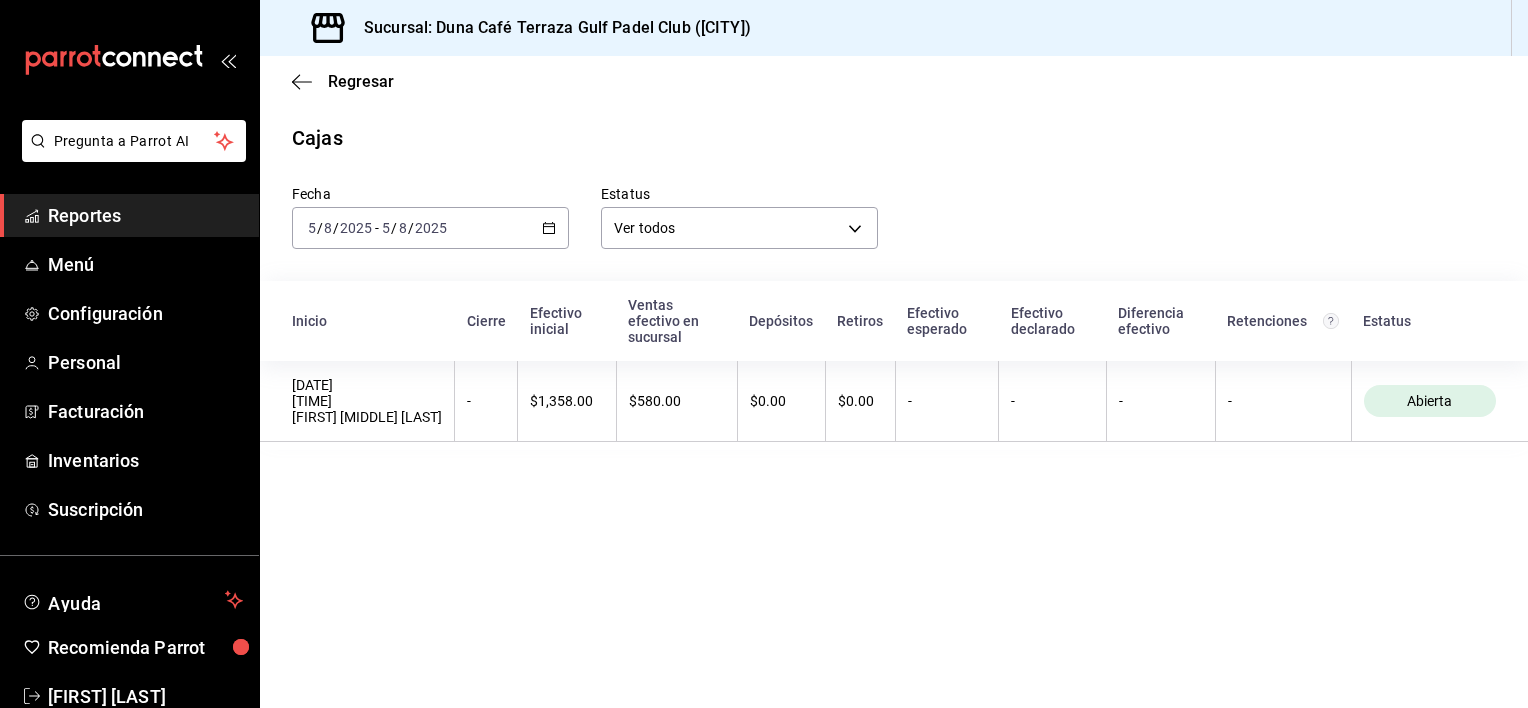 click 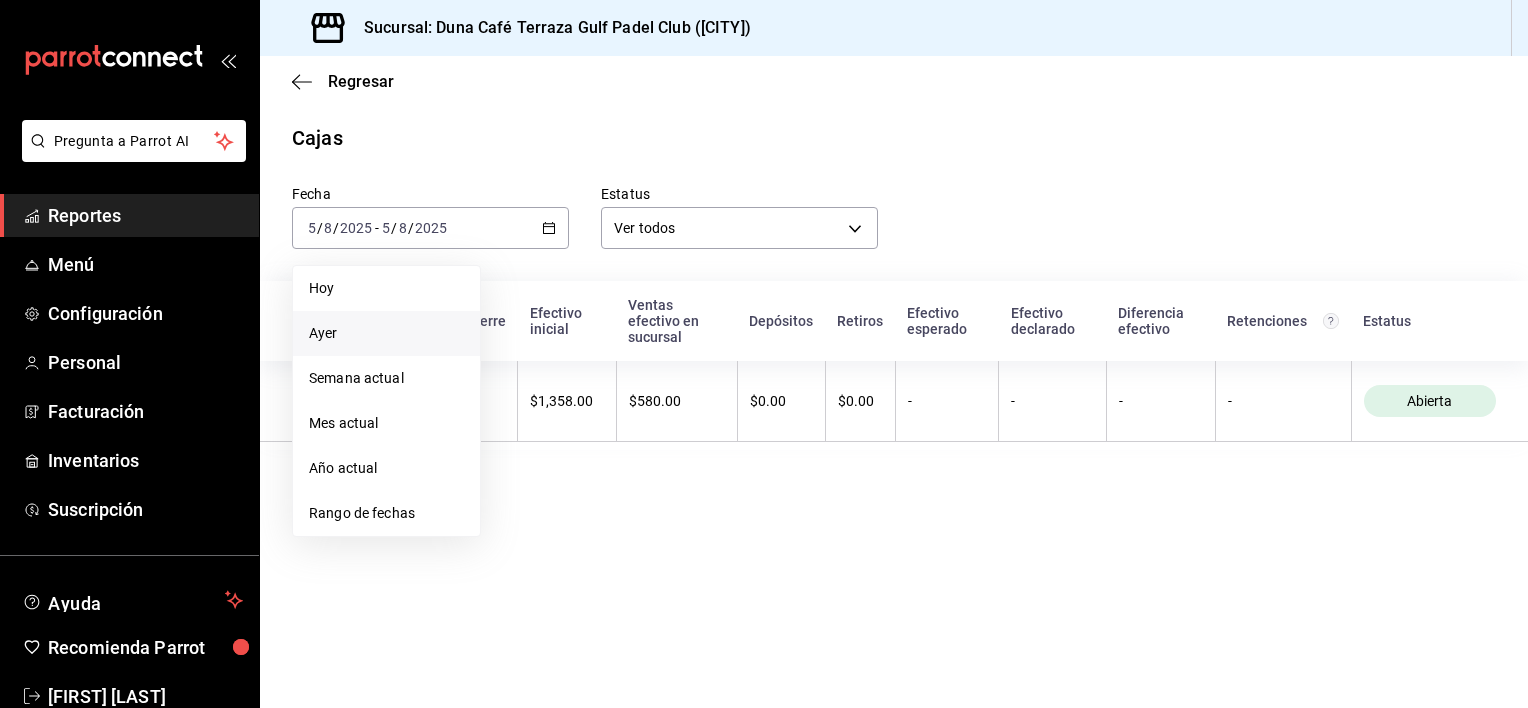 click on "Ayer" at bounding box center (386, 333) 